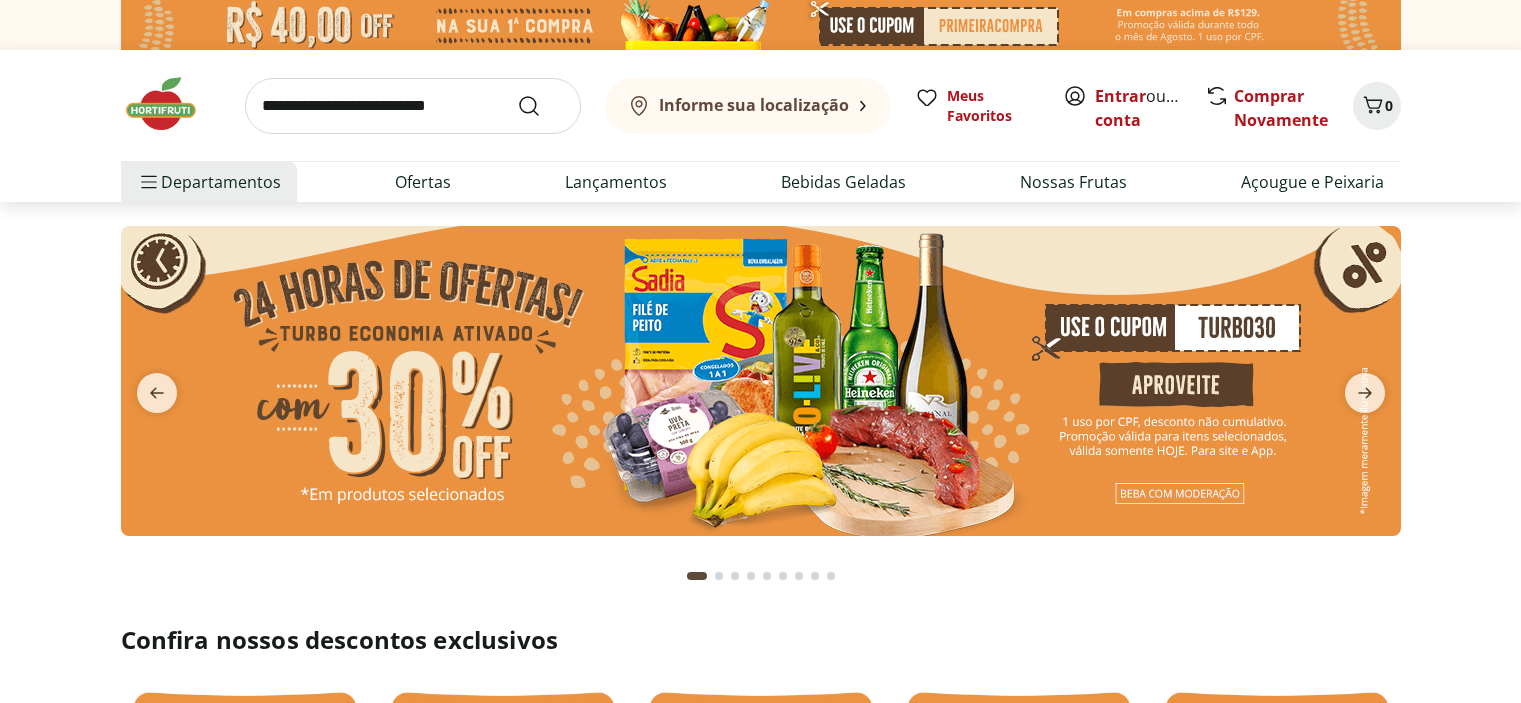 scroll, scrollTop: 0, scrollLeft: 0, axis: both 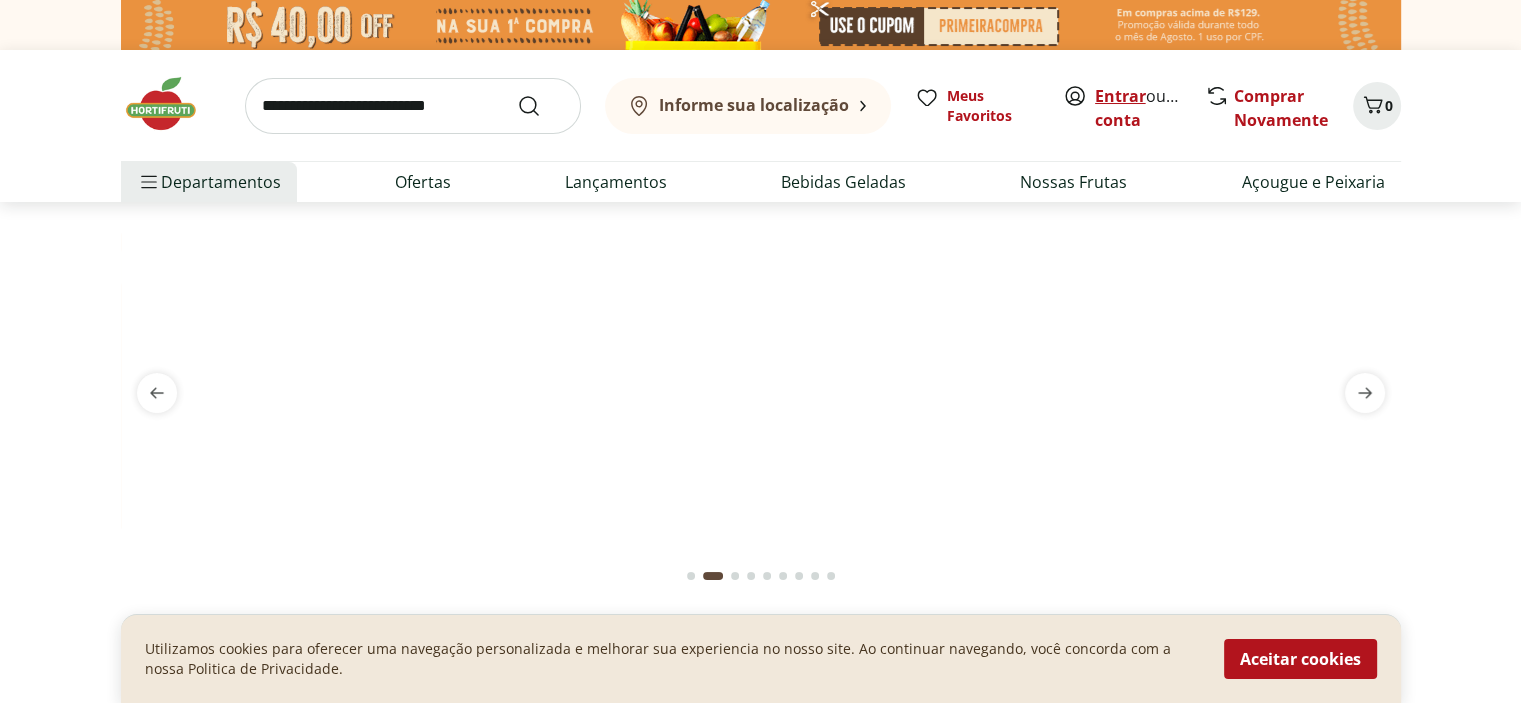 click on "Entrar" at bounding box center [1120, 96] 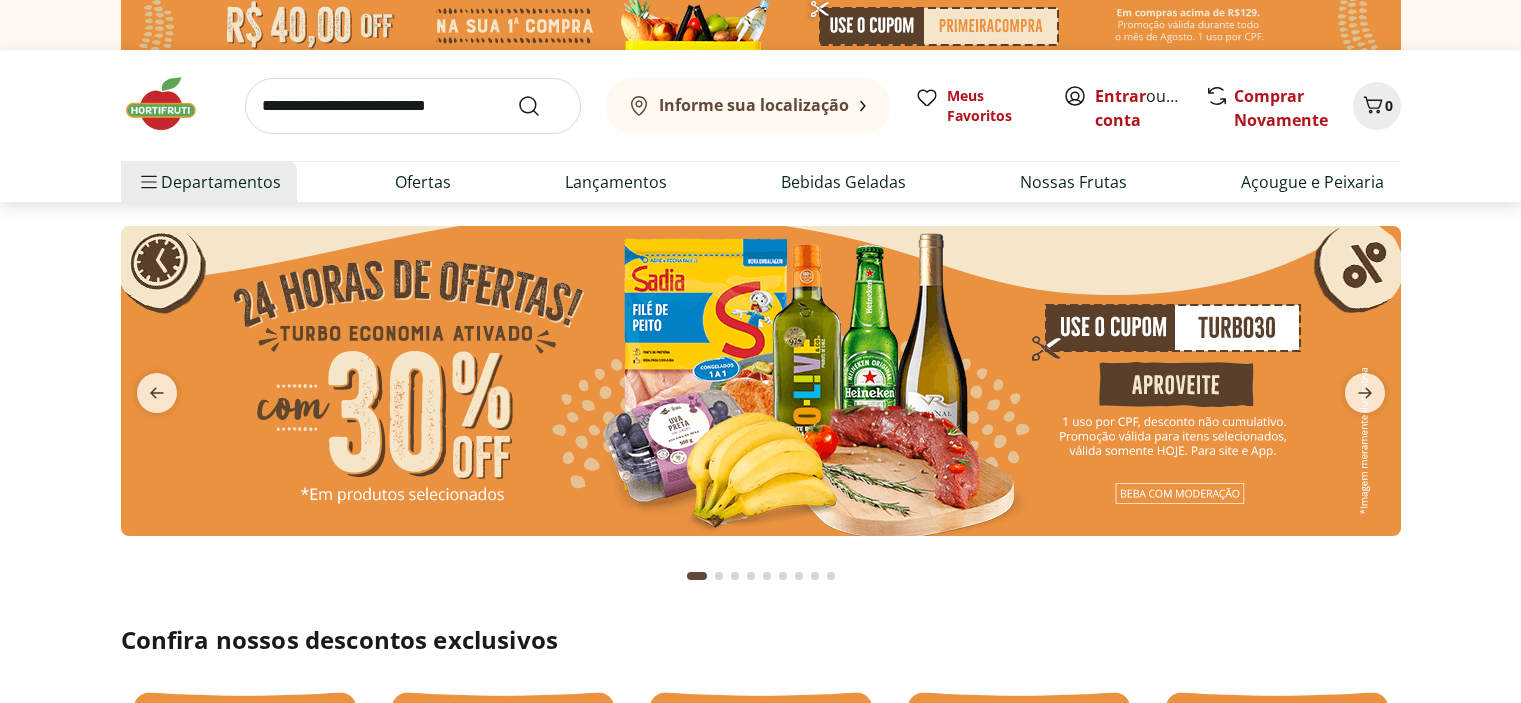 scroll, scrollTop: 0, scrollLeft: 0, axis: both 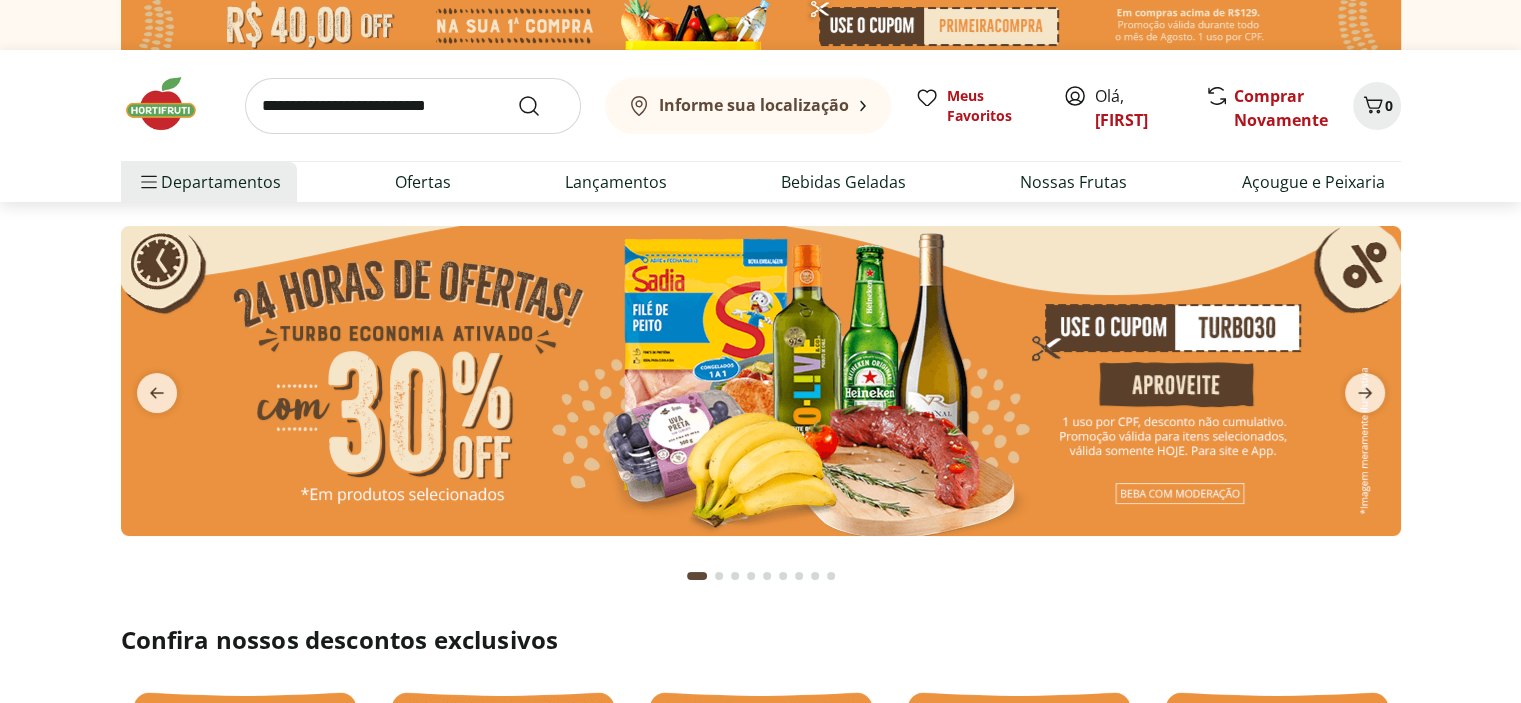drag, startPoint x: 464, startPoint y: 112, endPoint x: 459, endPoint y: 100, distance: 13 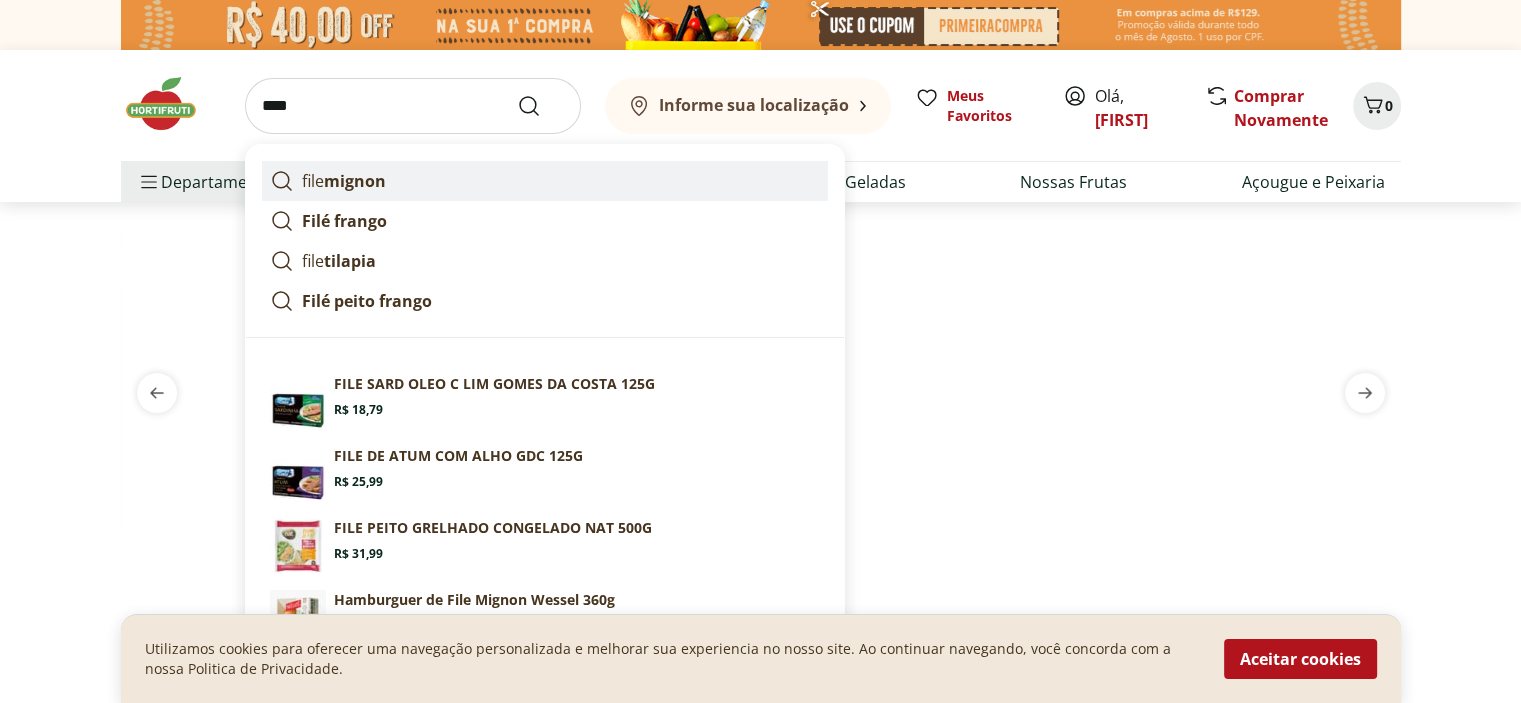 click on "file  mignon" at bounding box center (344, 181) 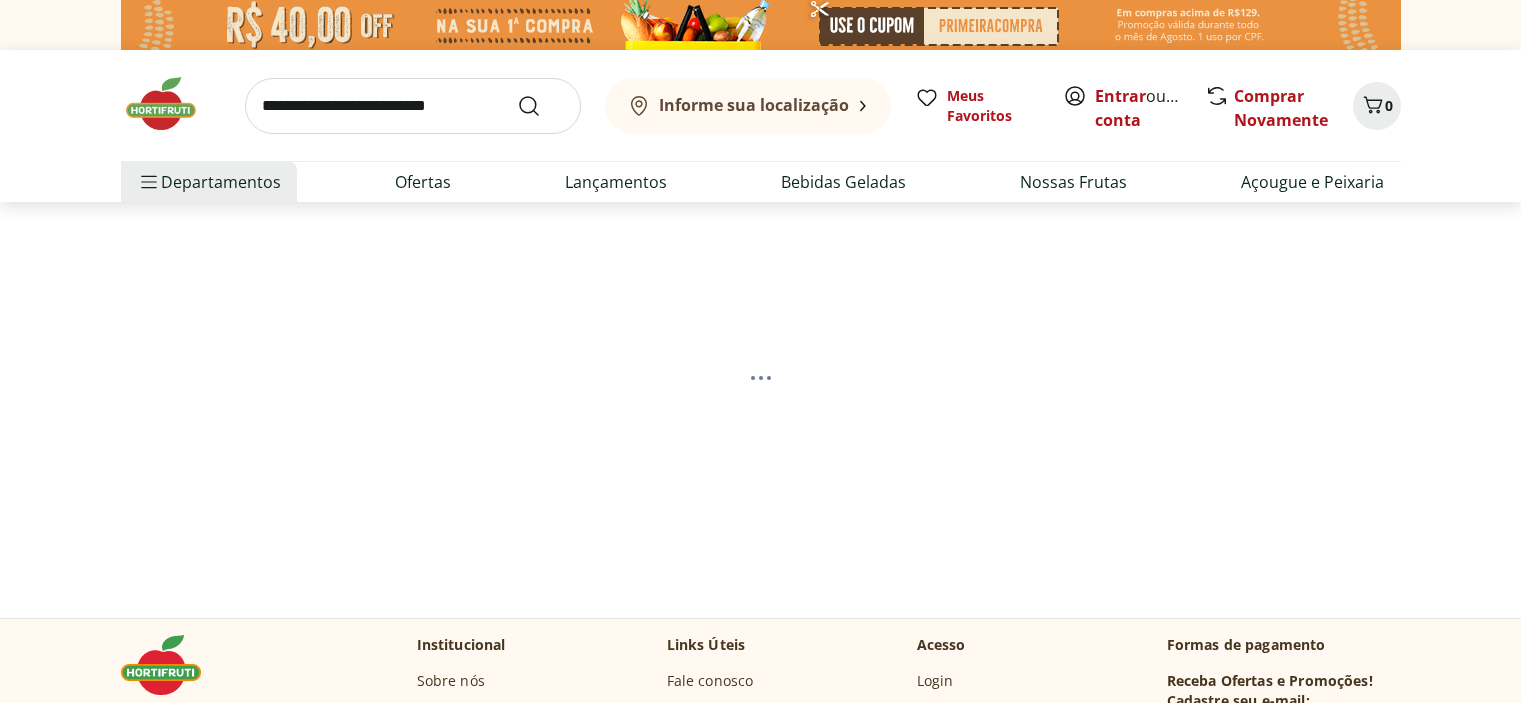 scroll, scrollTop: 0, scrollLeft: 0, axis: both 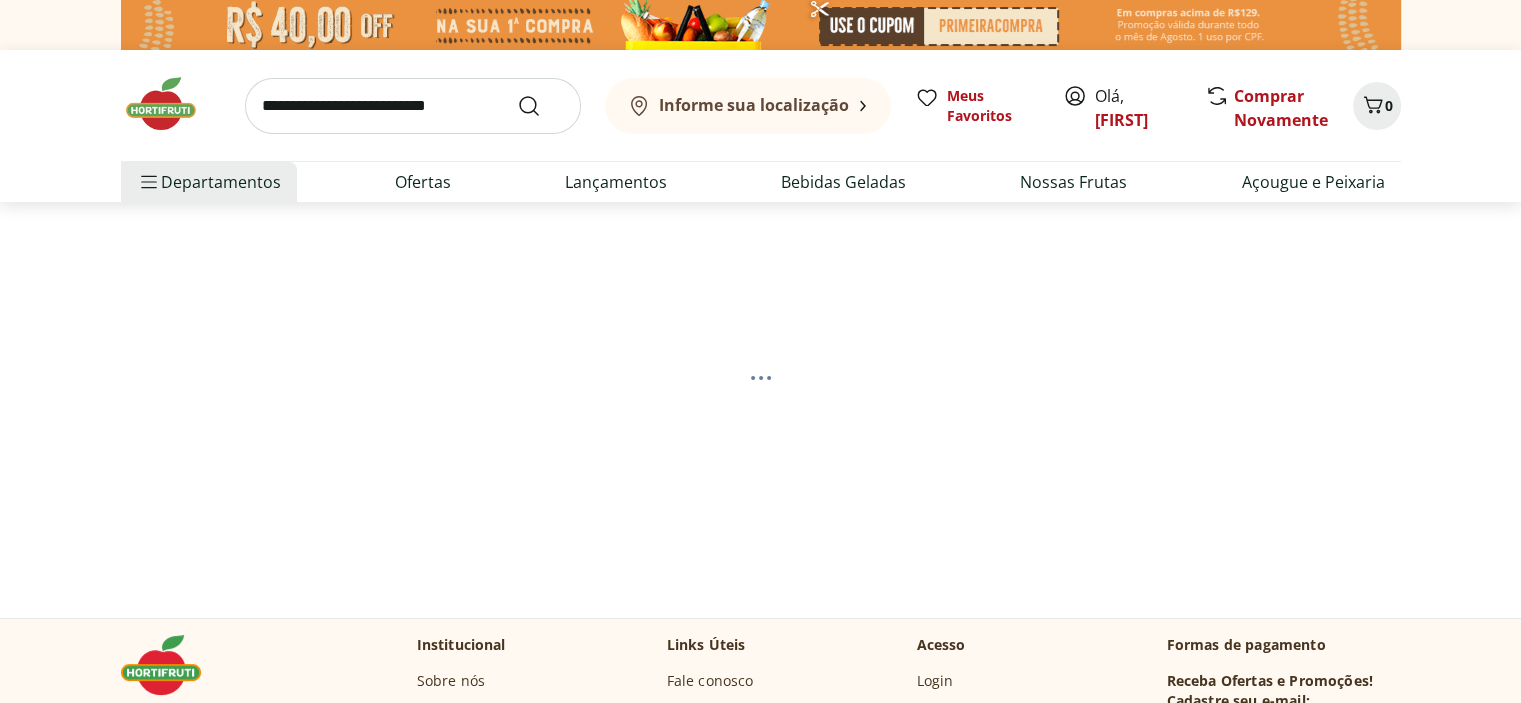 select on "**********" 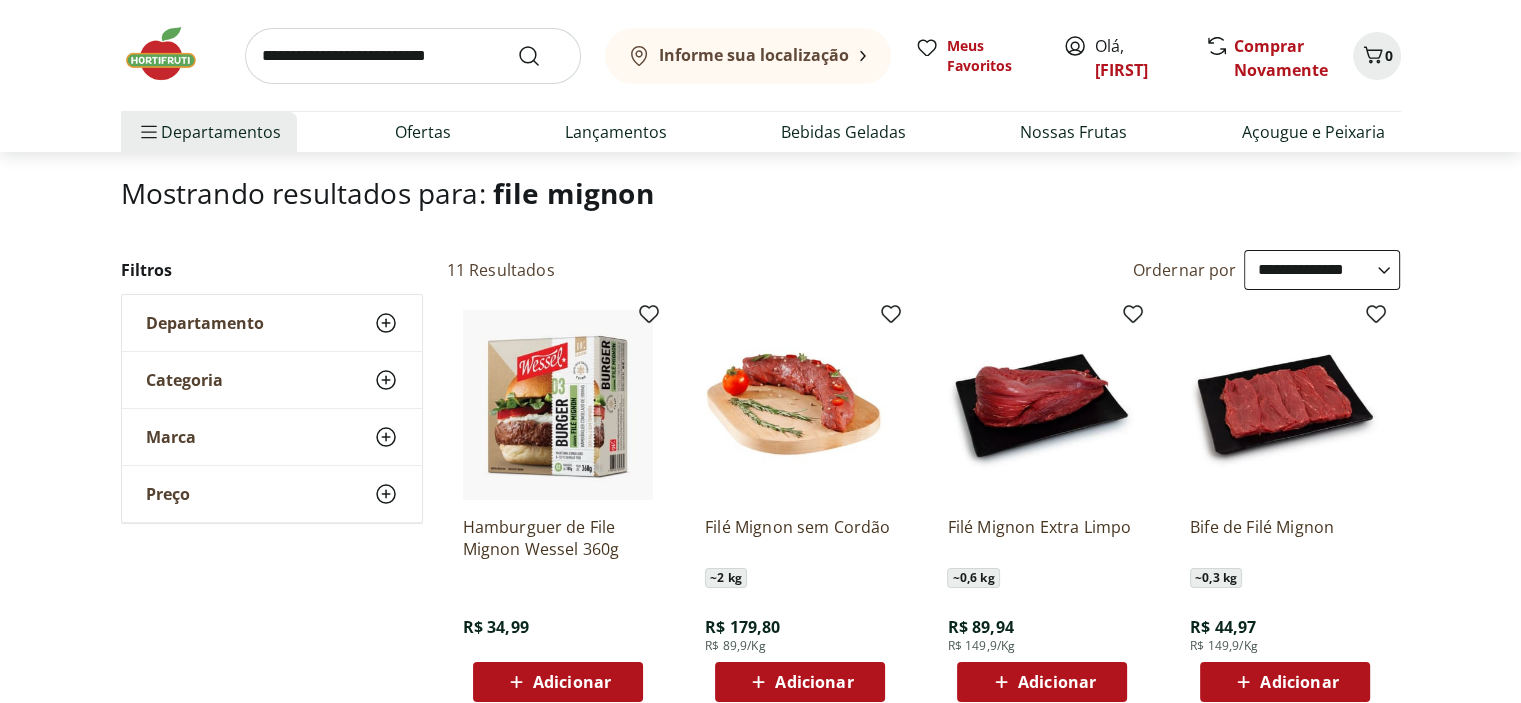 scroll, scrollTop: 128, scrollLeft: 0, axis: vertical 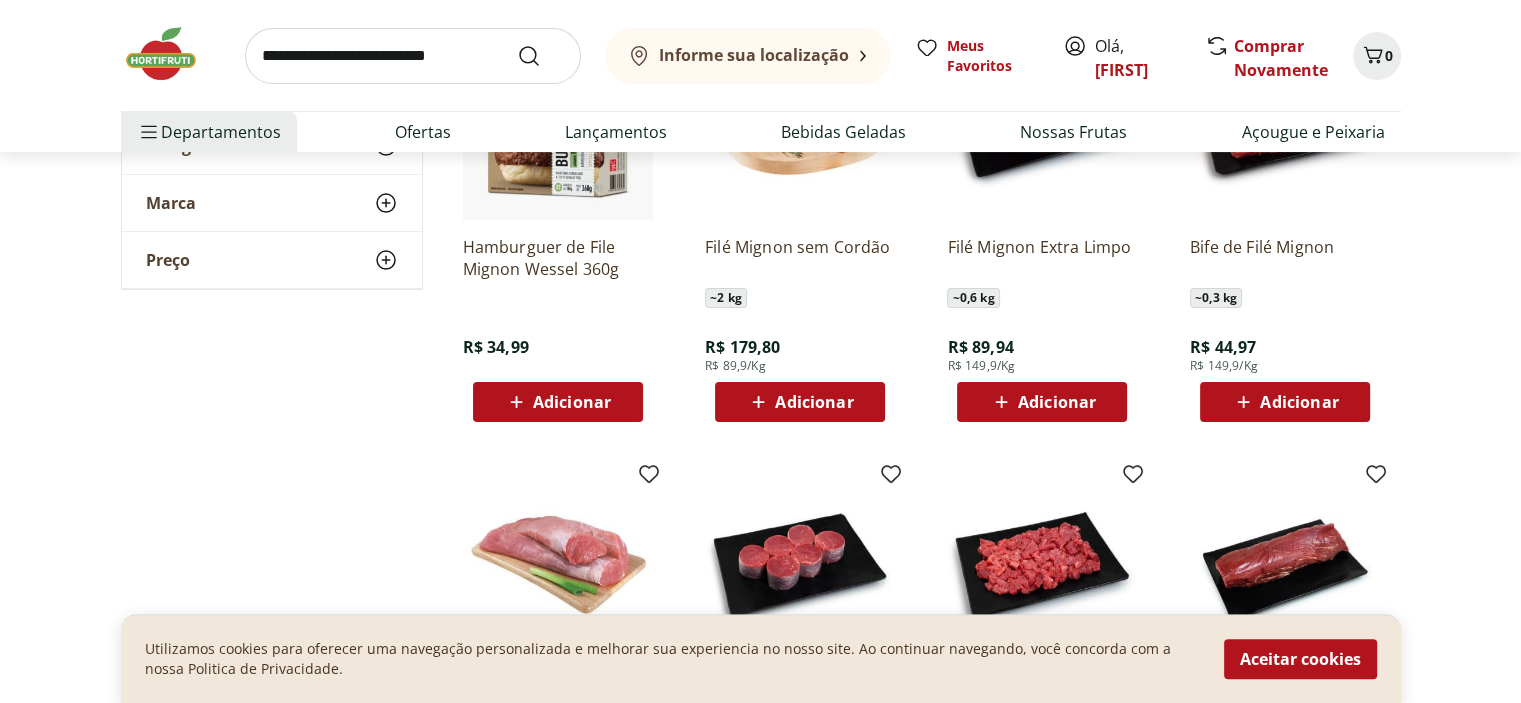 click on "Adicionar" at bounding box center [814, 402] 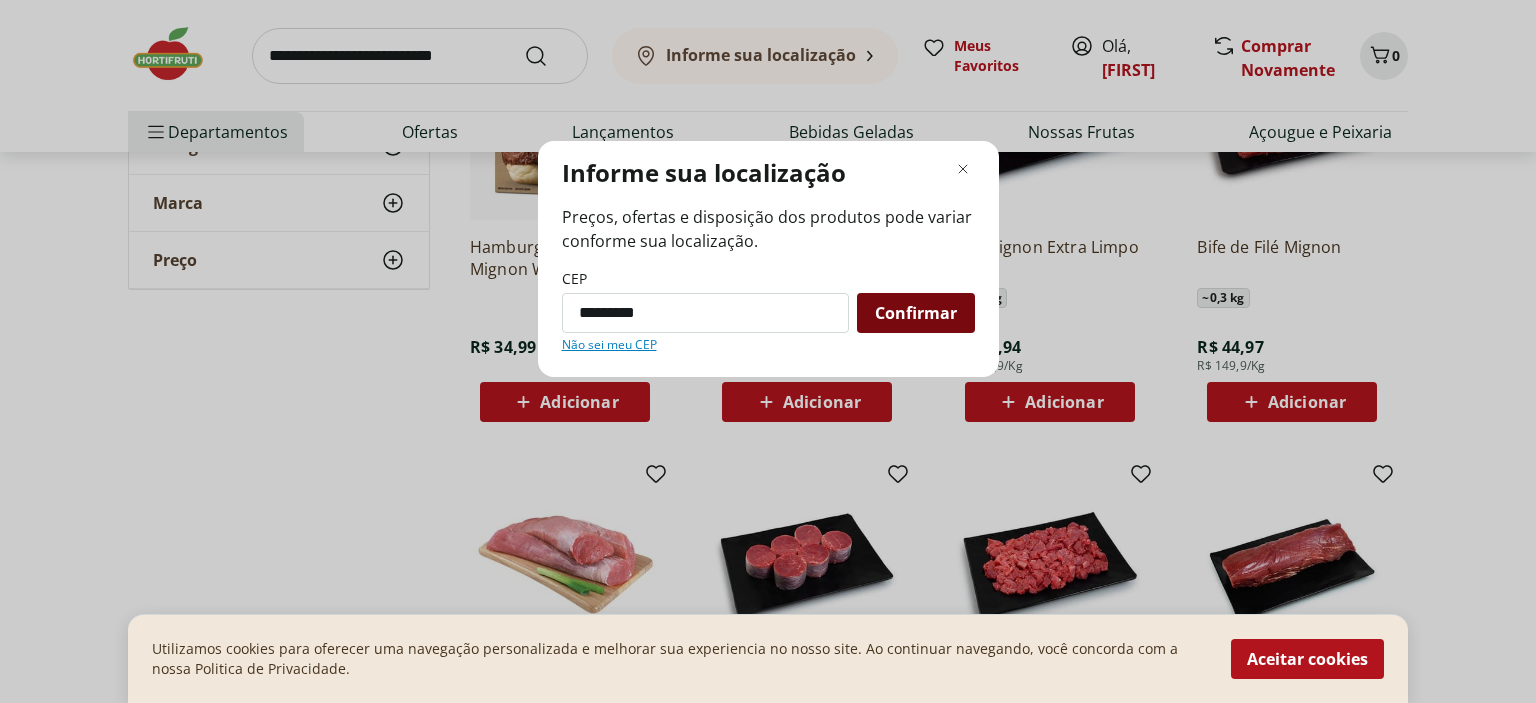 type on "*********" 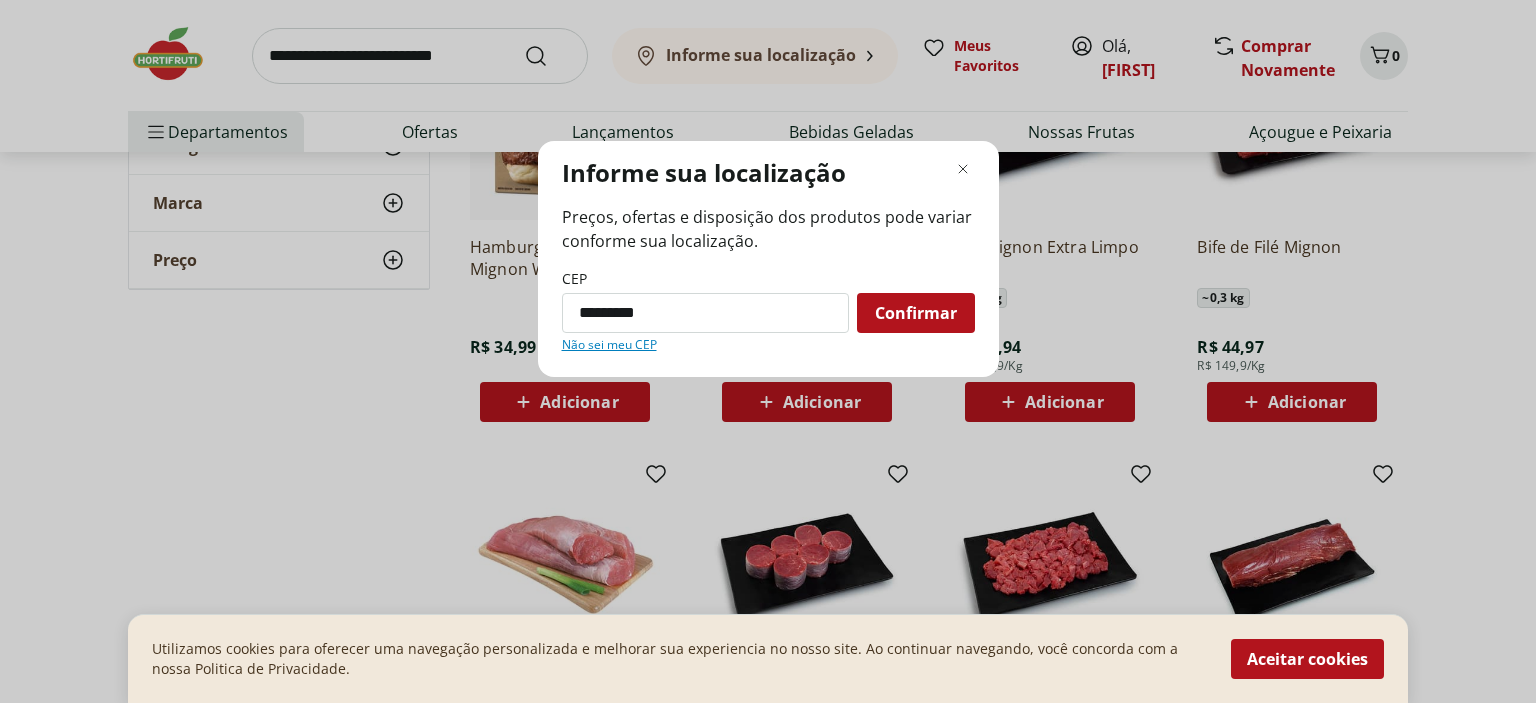 click on "Confirmar" at bounding box center (916, 313) 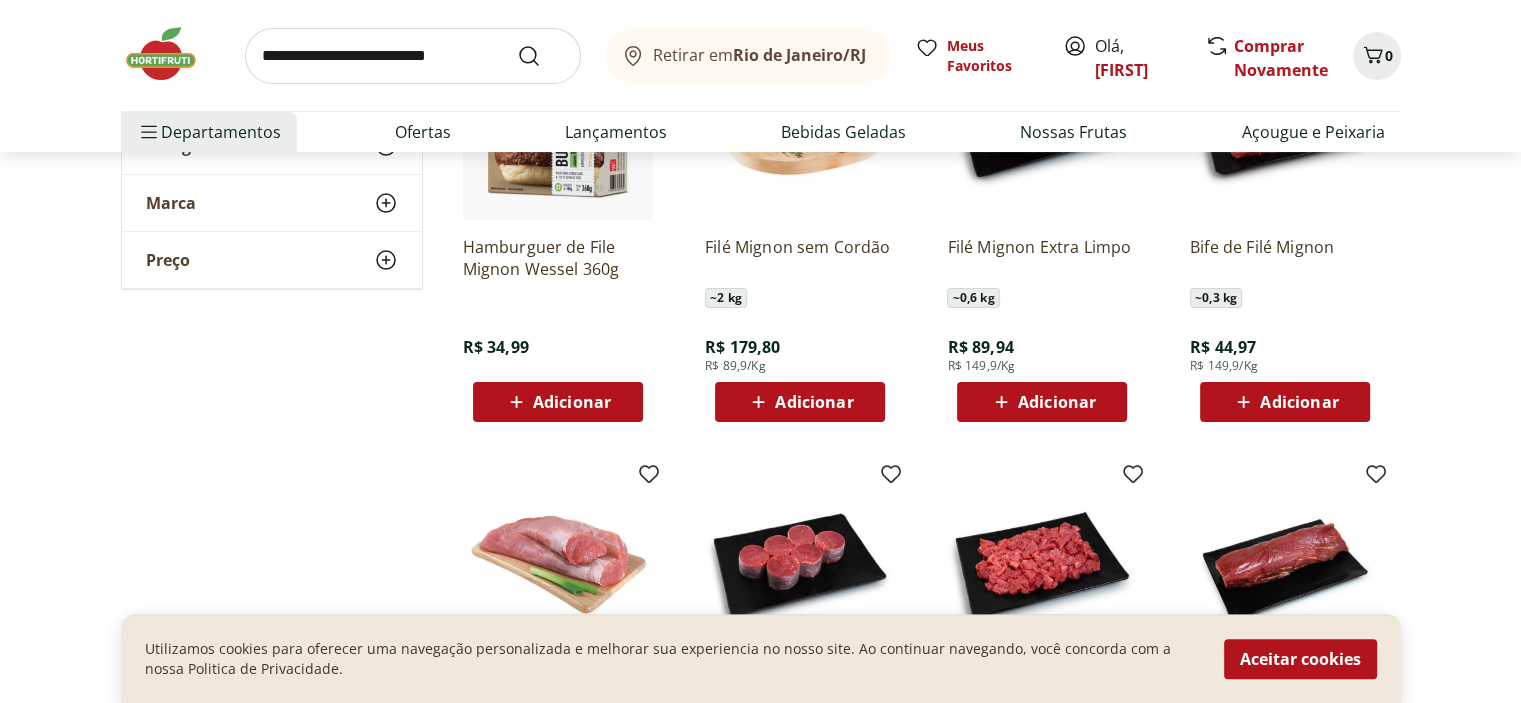 click on "Adicionar" at bounding box center [814, 402] 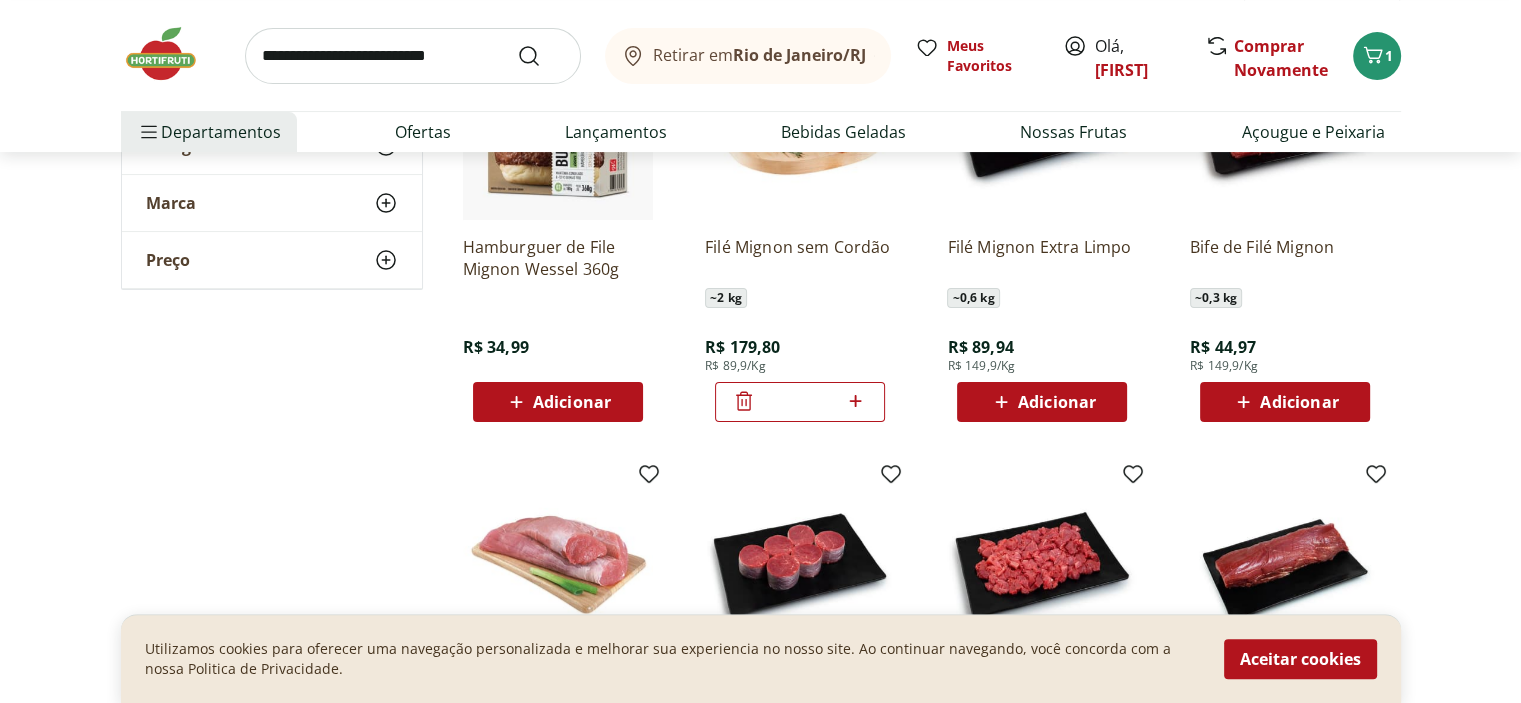 click on "Adicionar" at bounding box center [558, 402] 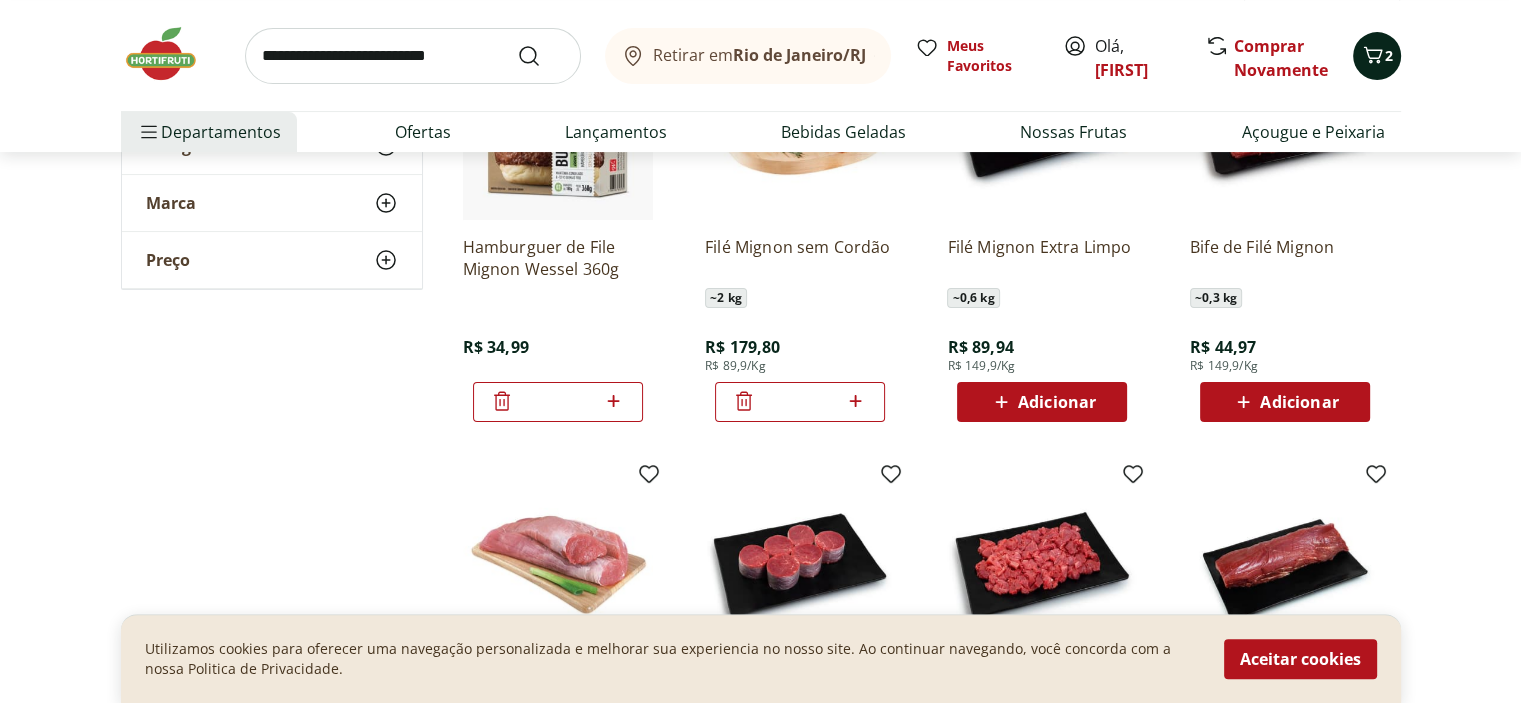 click 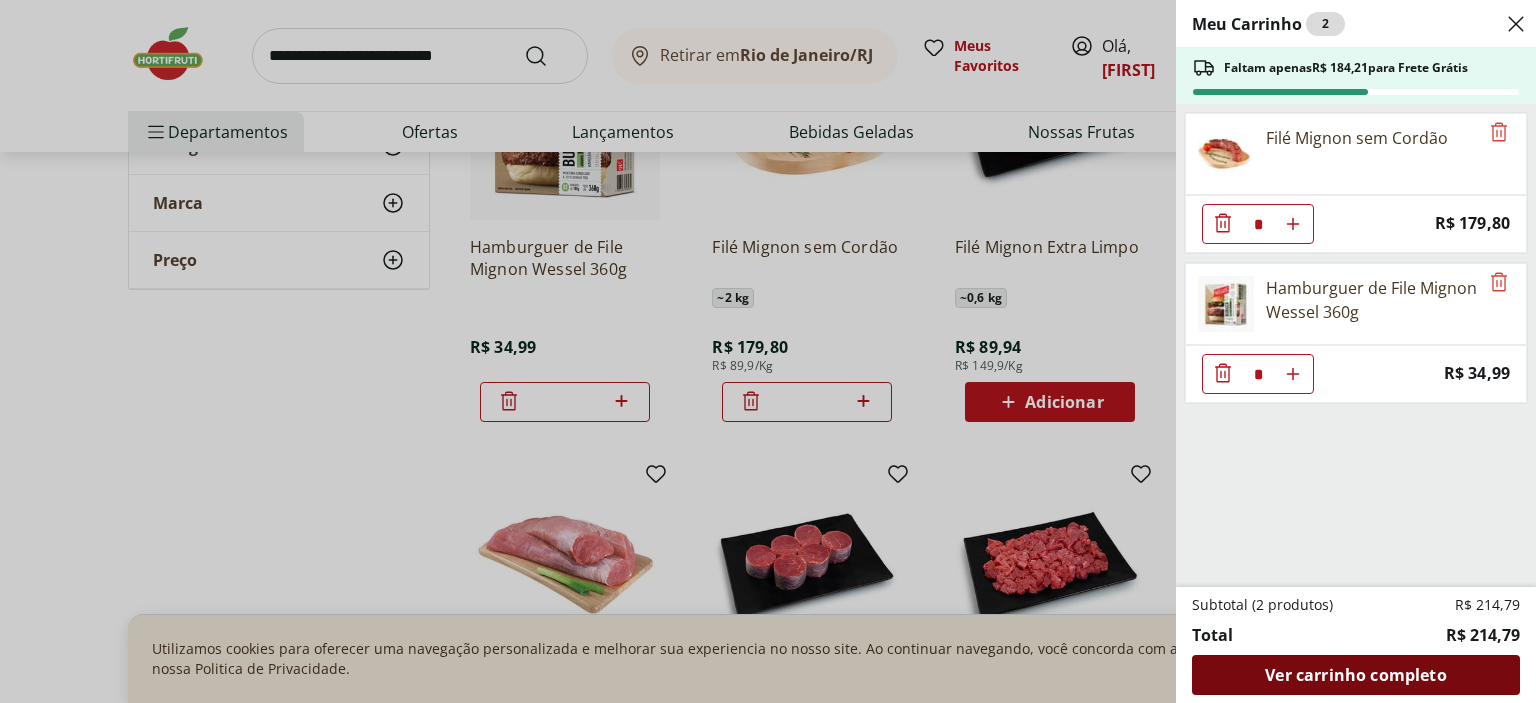 click on "Ver carrinho completo" at bounding box center [1355, 675] 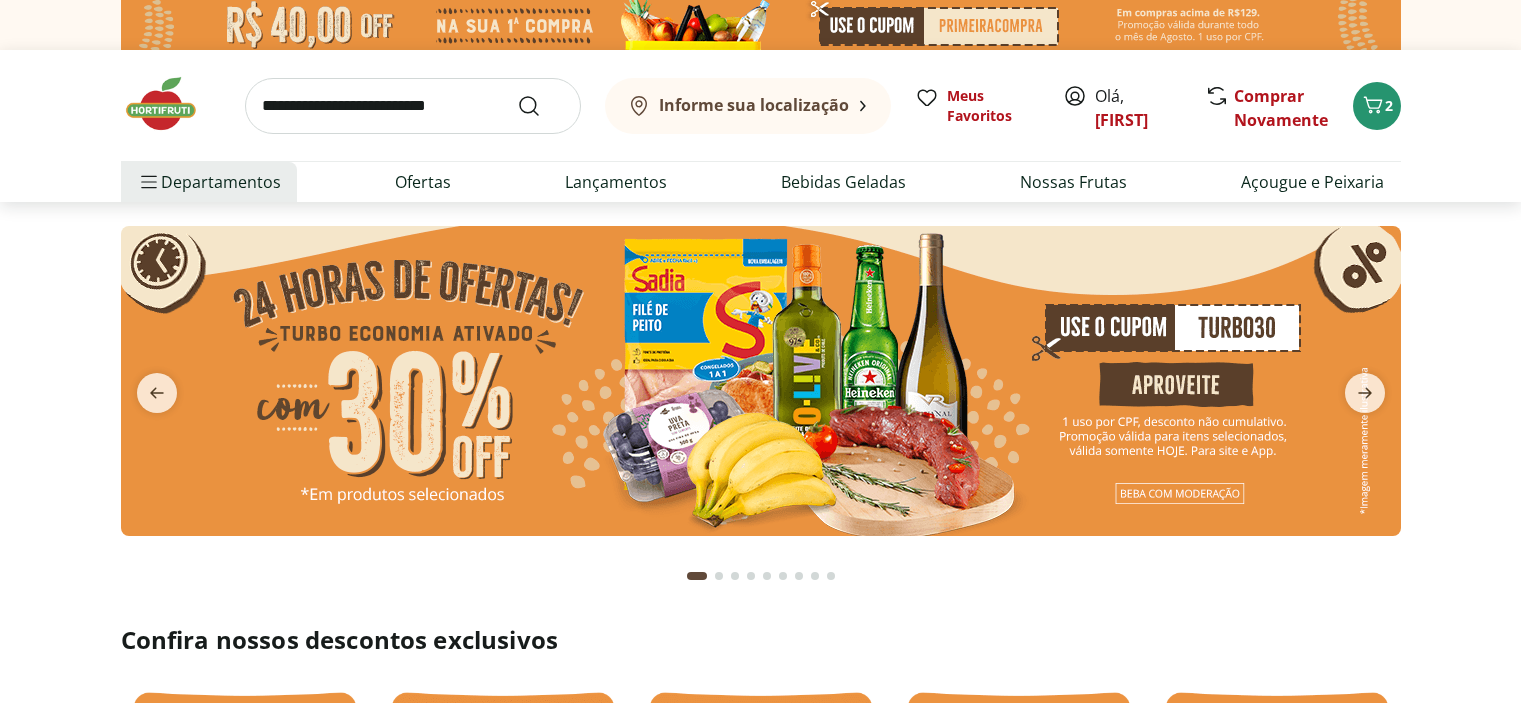 scroll, scrollTop: 0, scrollLeft: 0, axis: both 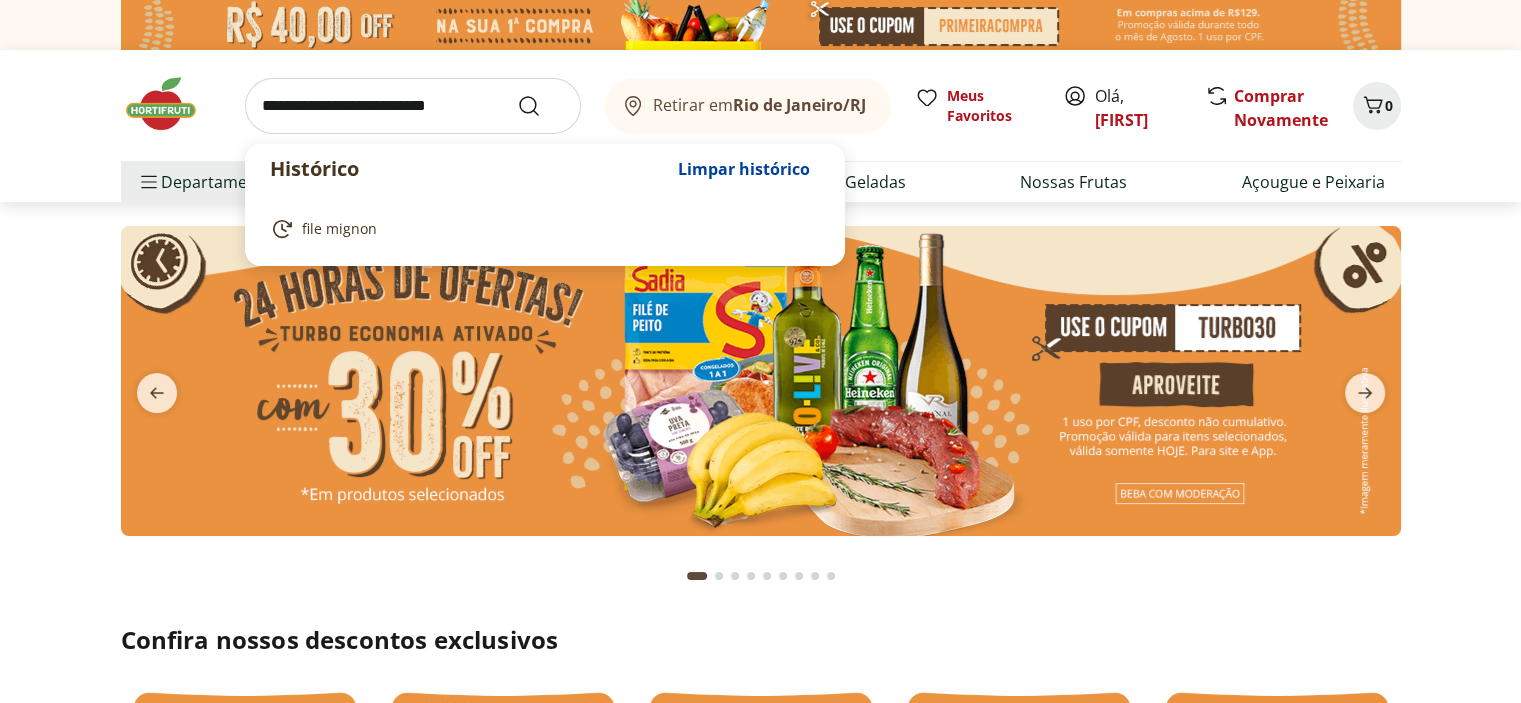 click at bounding box center (413, 106) 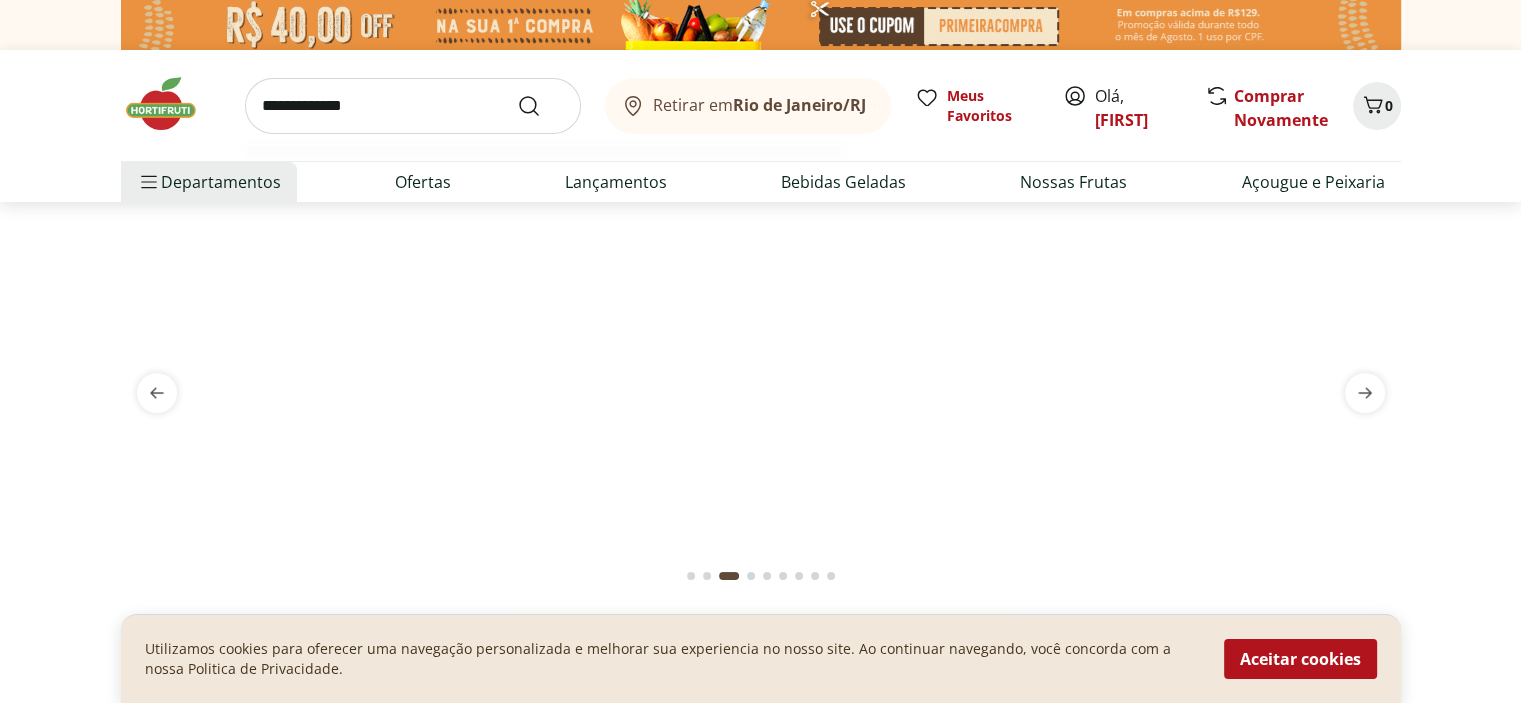 type on "**********" 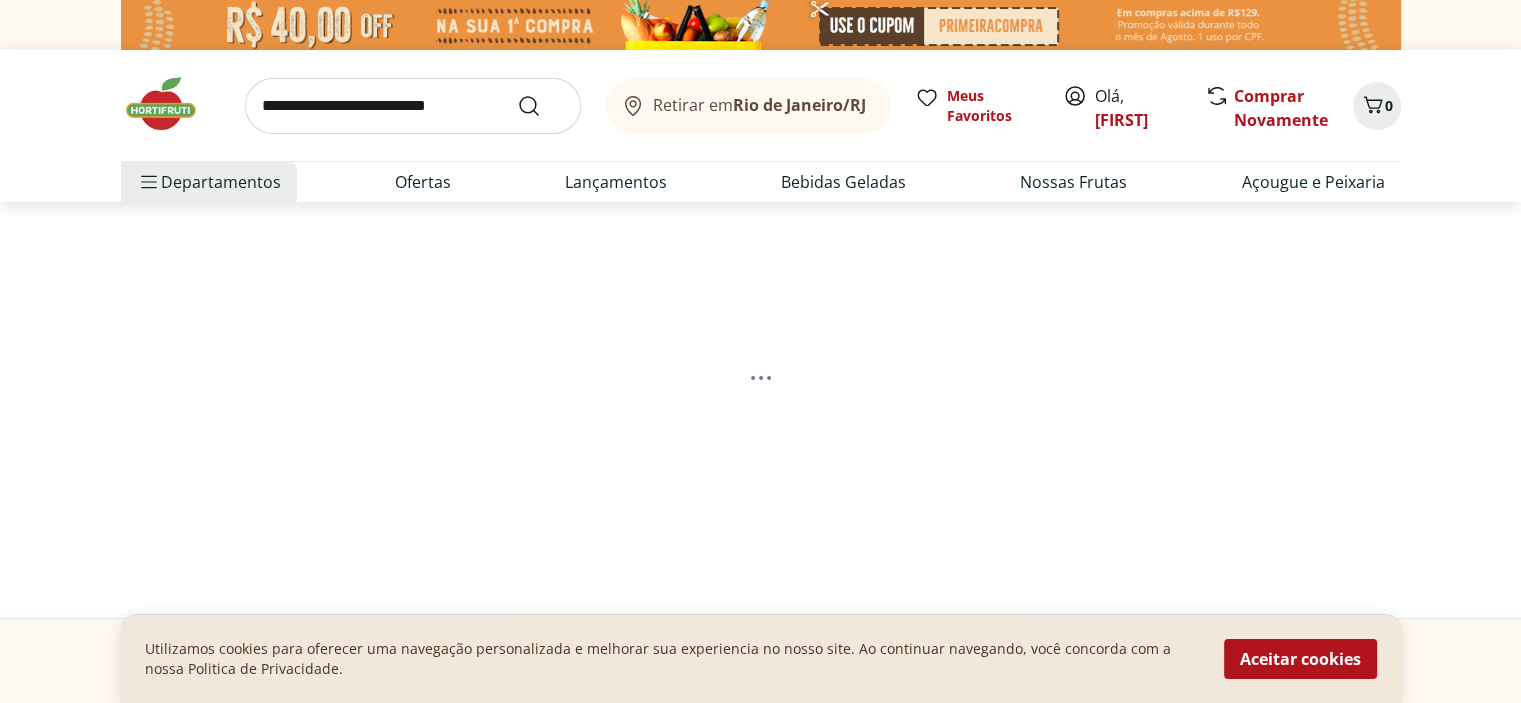 click on "Aceitar cookies" at bounding box center [1300, 659] 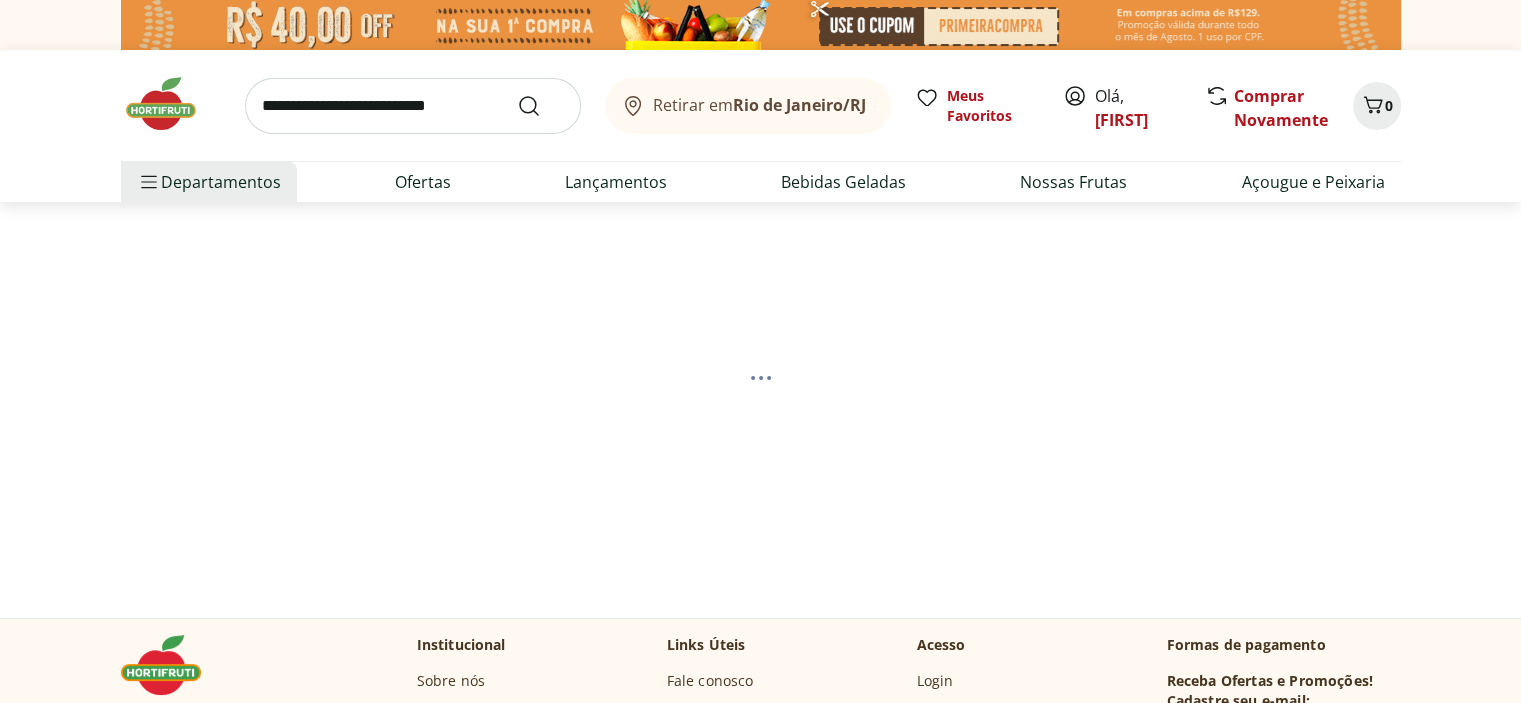 select on "**********" 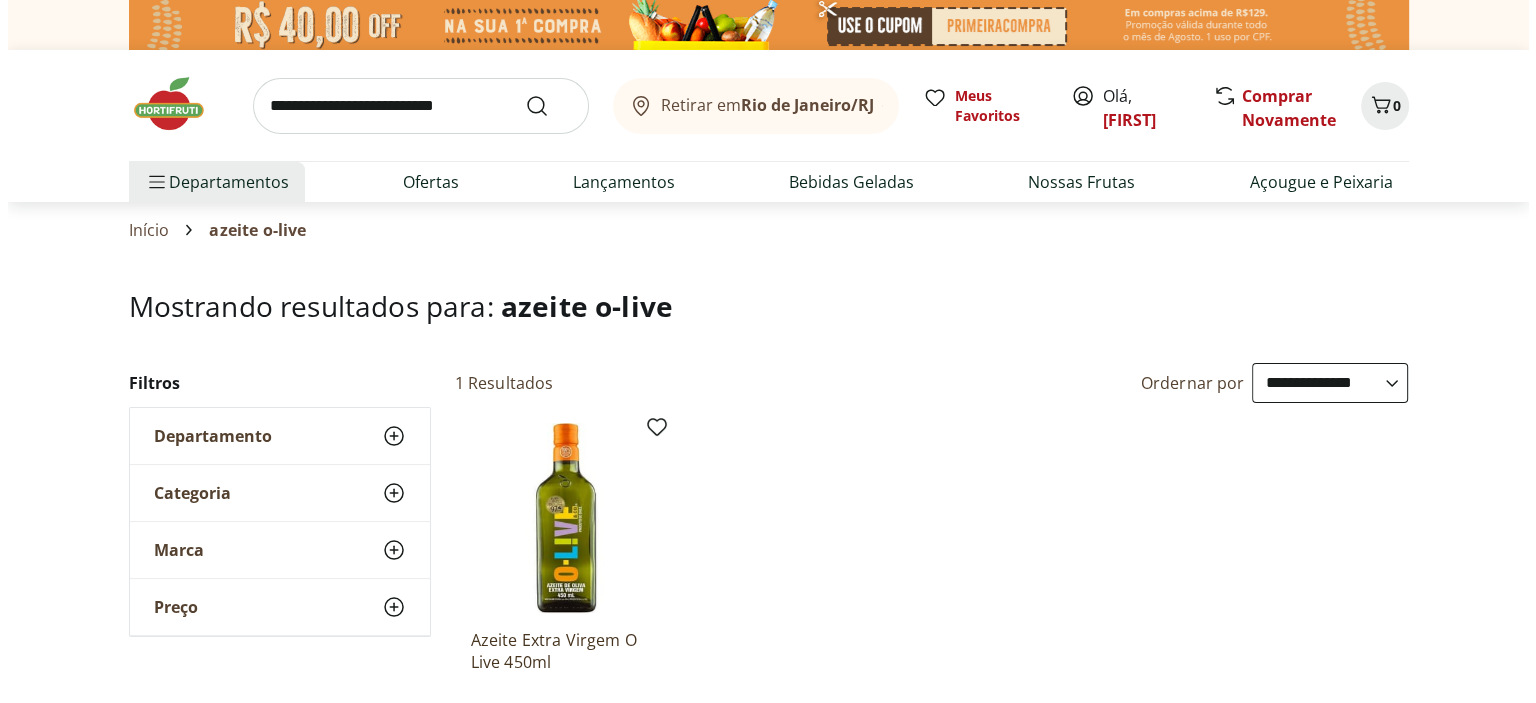 scroll, scrollTop: 128, scrollLeft: 0, axis: vertical 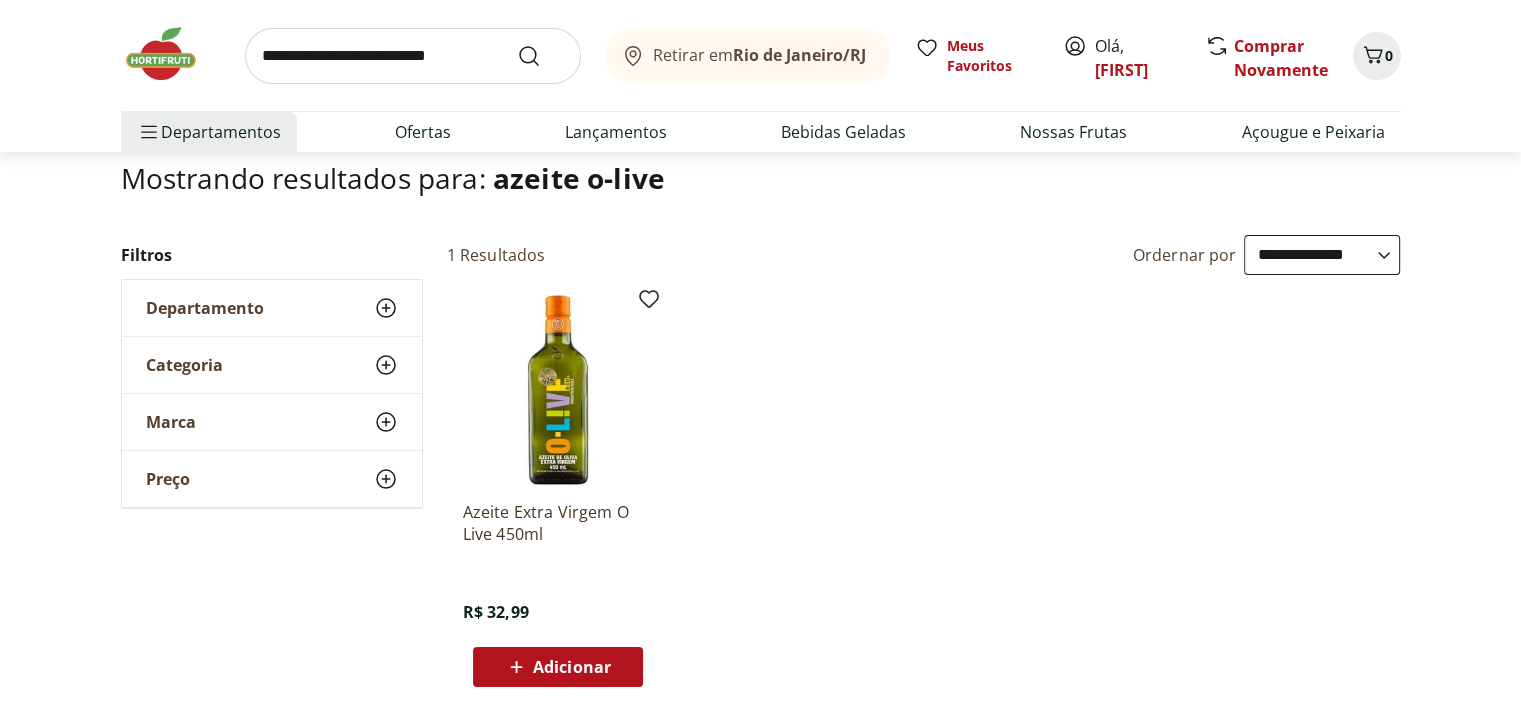 click on "Adicionar" at bounding box center (572, 667) 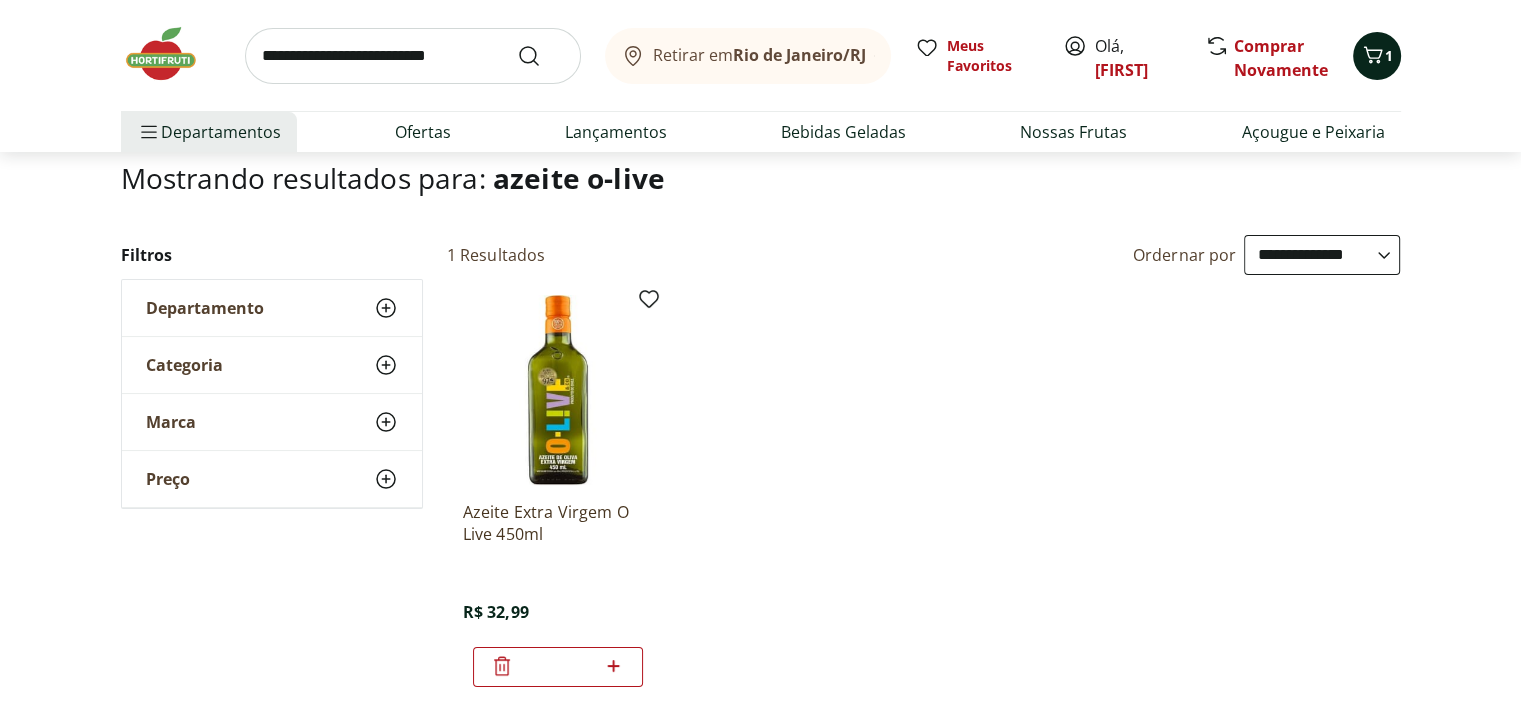 click 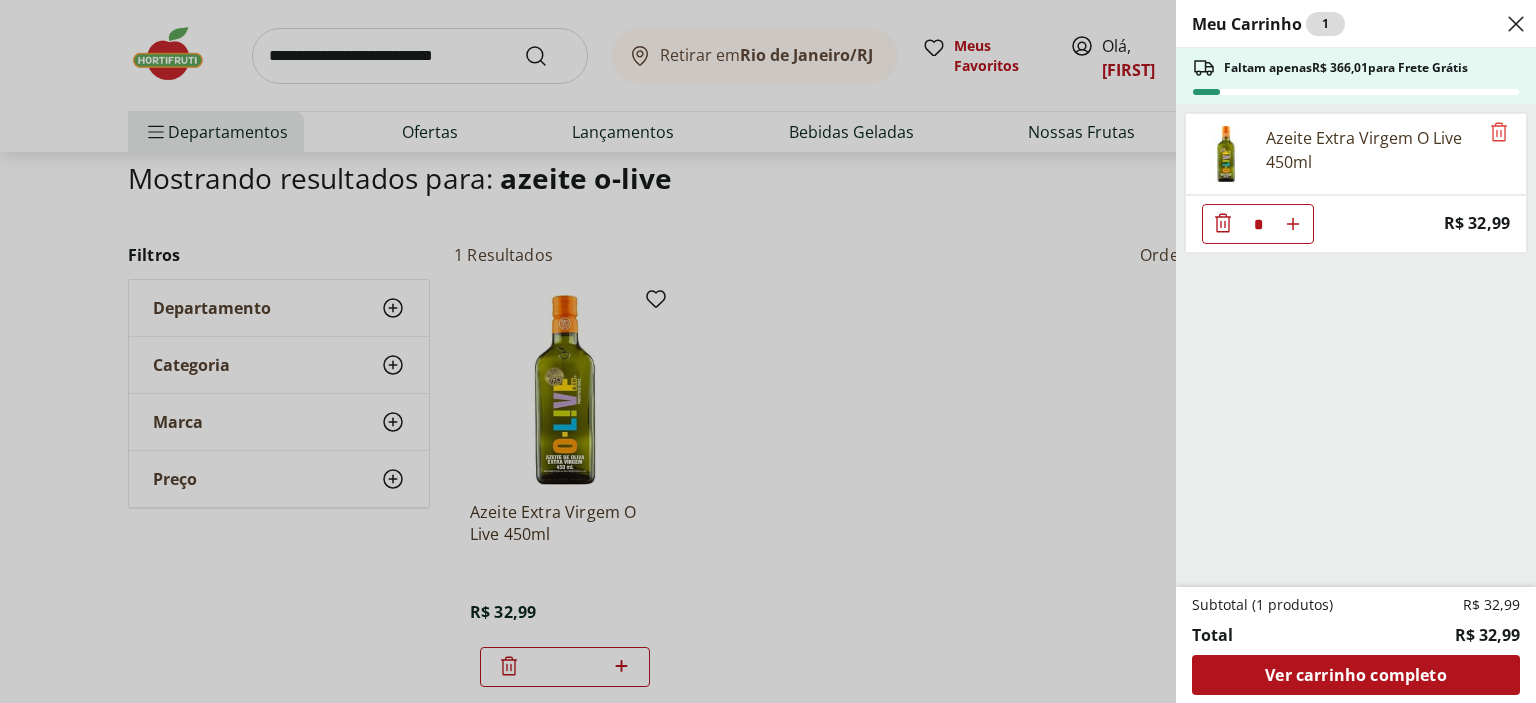 click 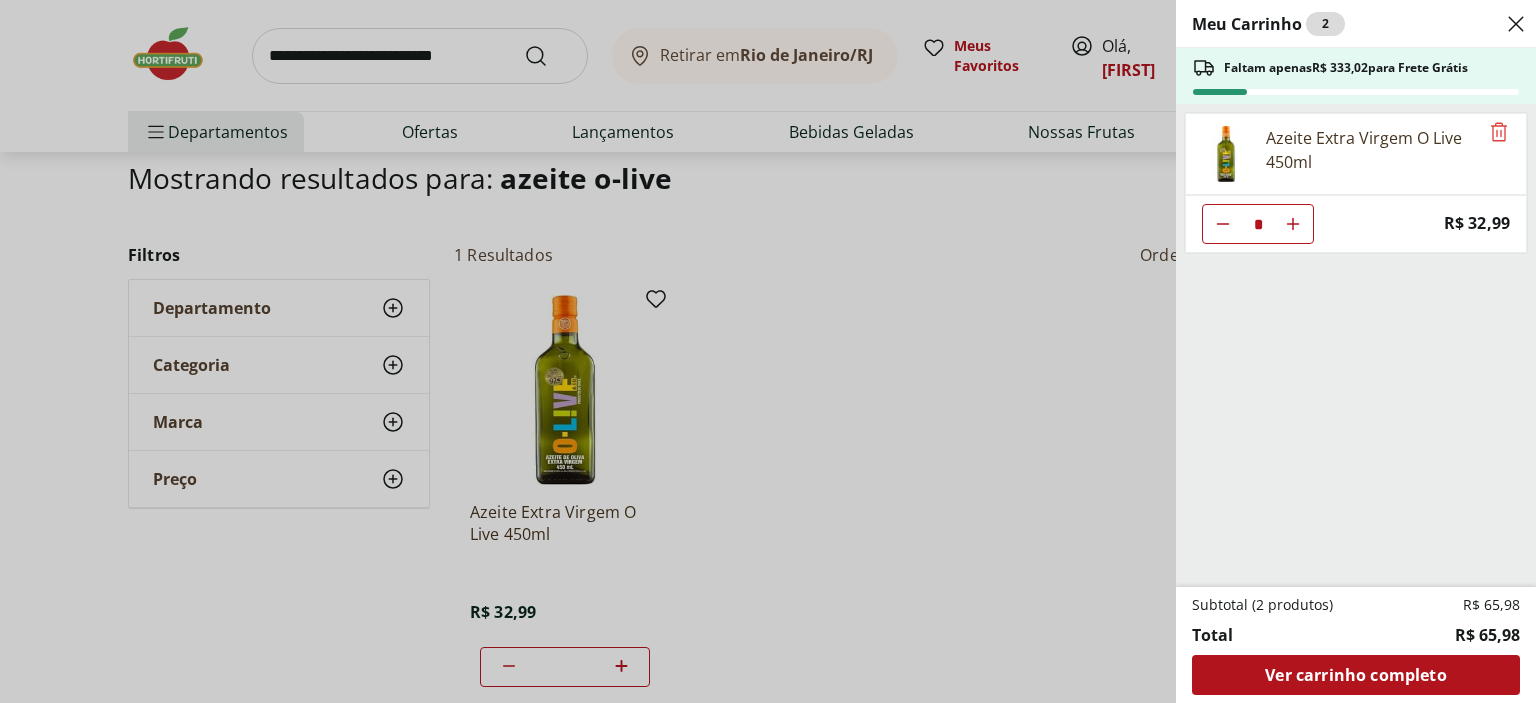 click 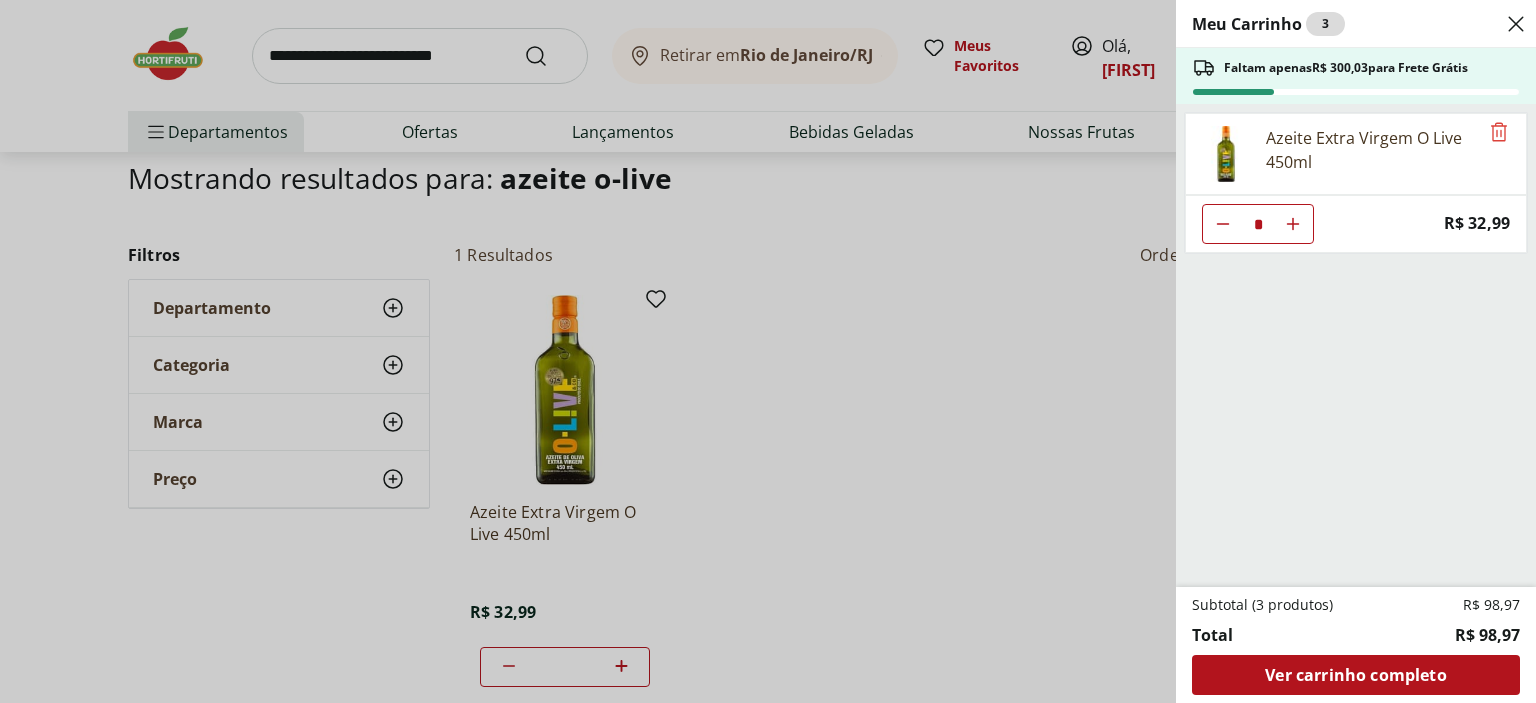 click 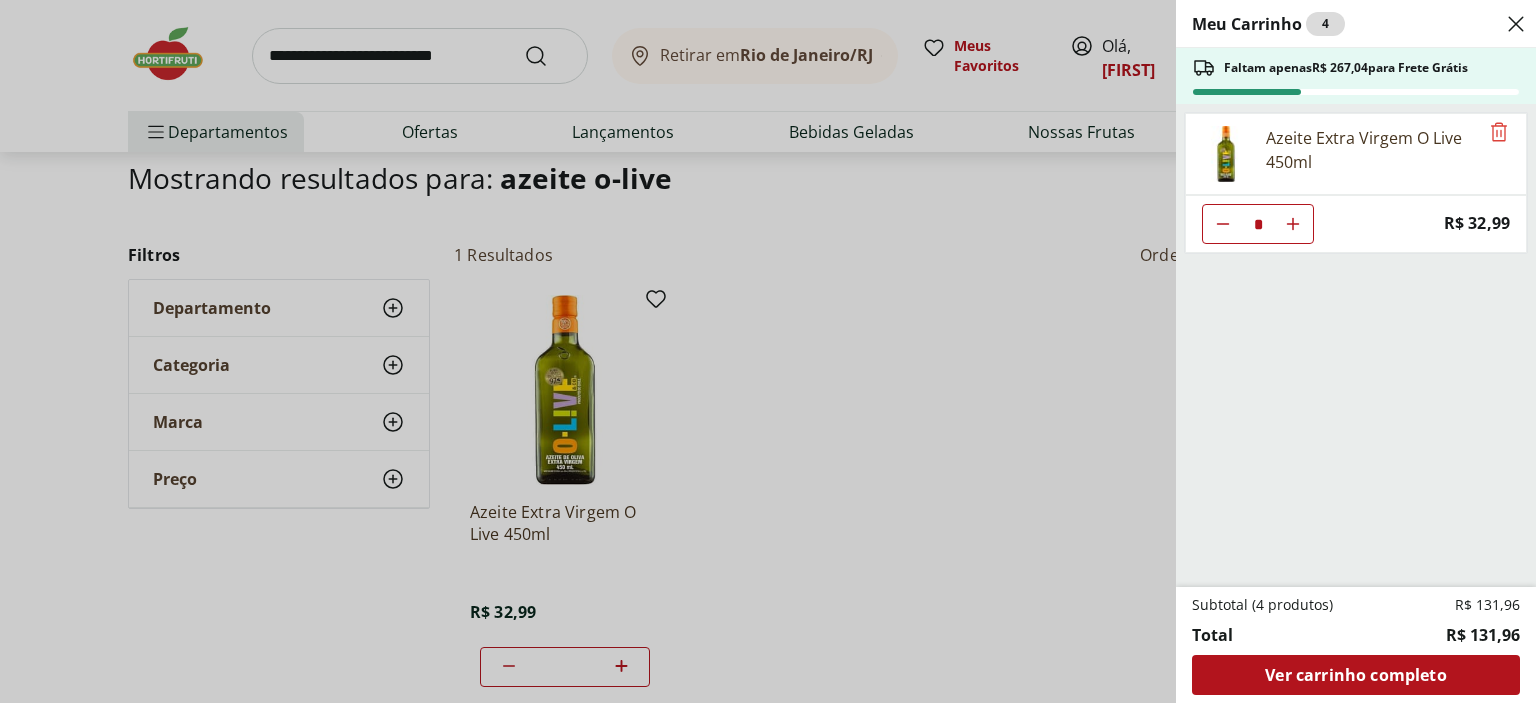 click 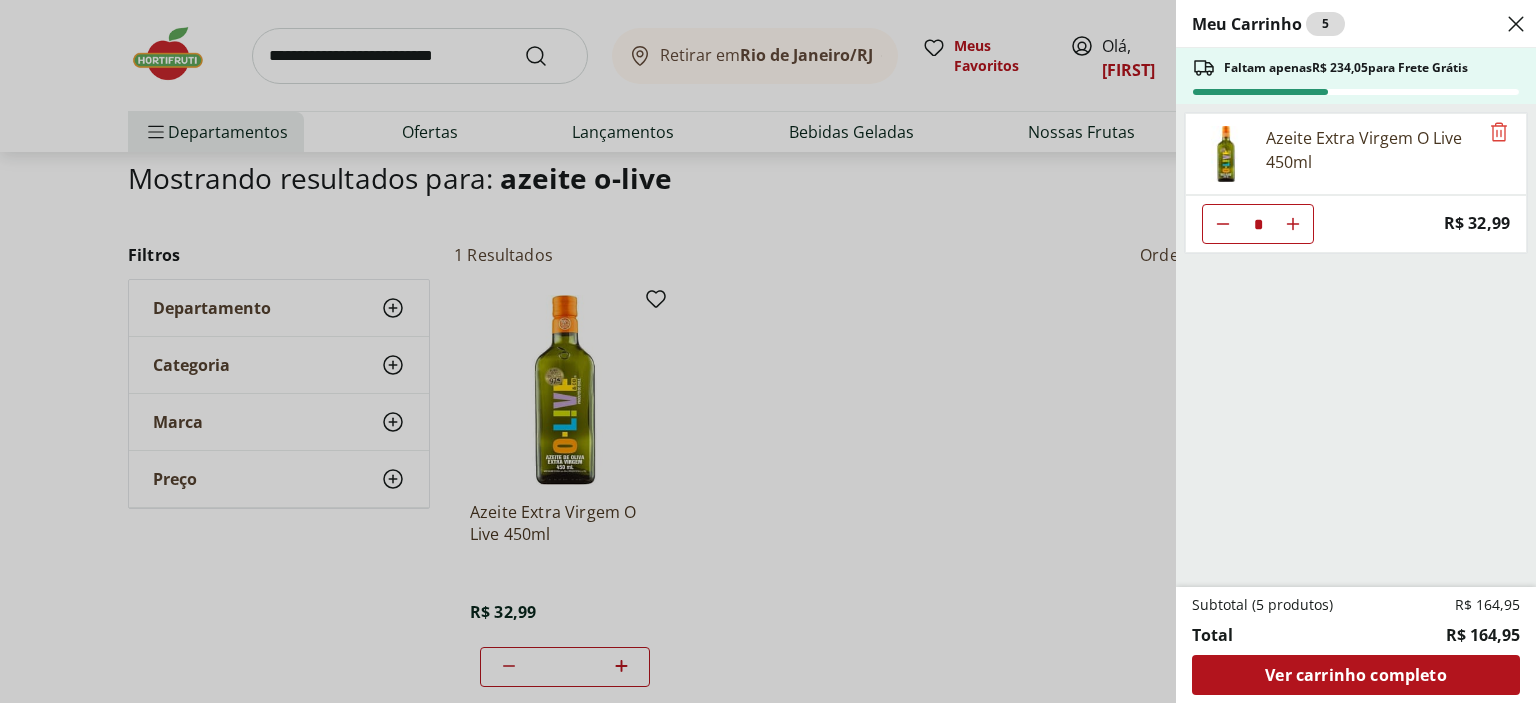 click 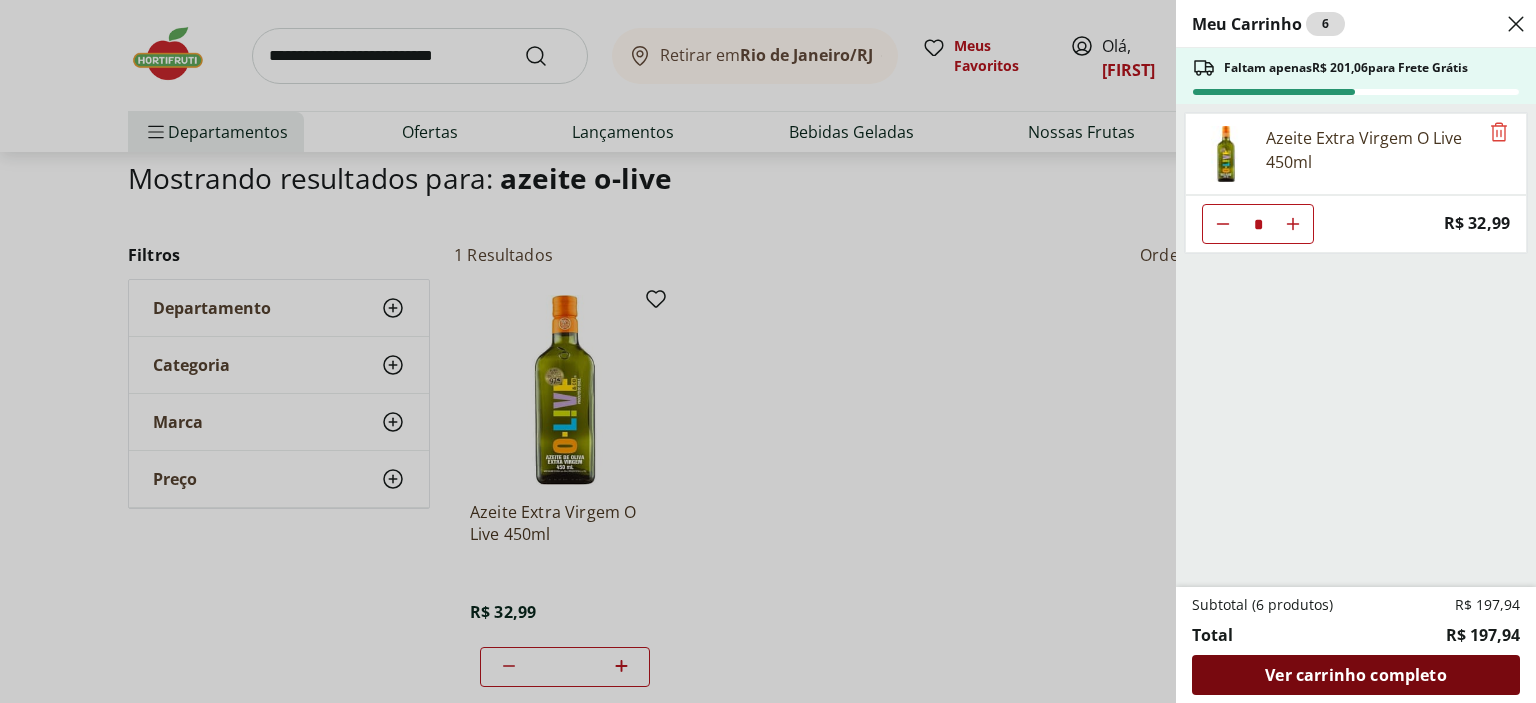 click on "Ver carrinho completo" at bounding box center (1355, 675) 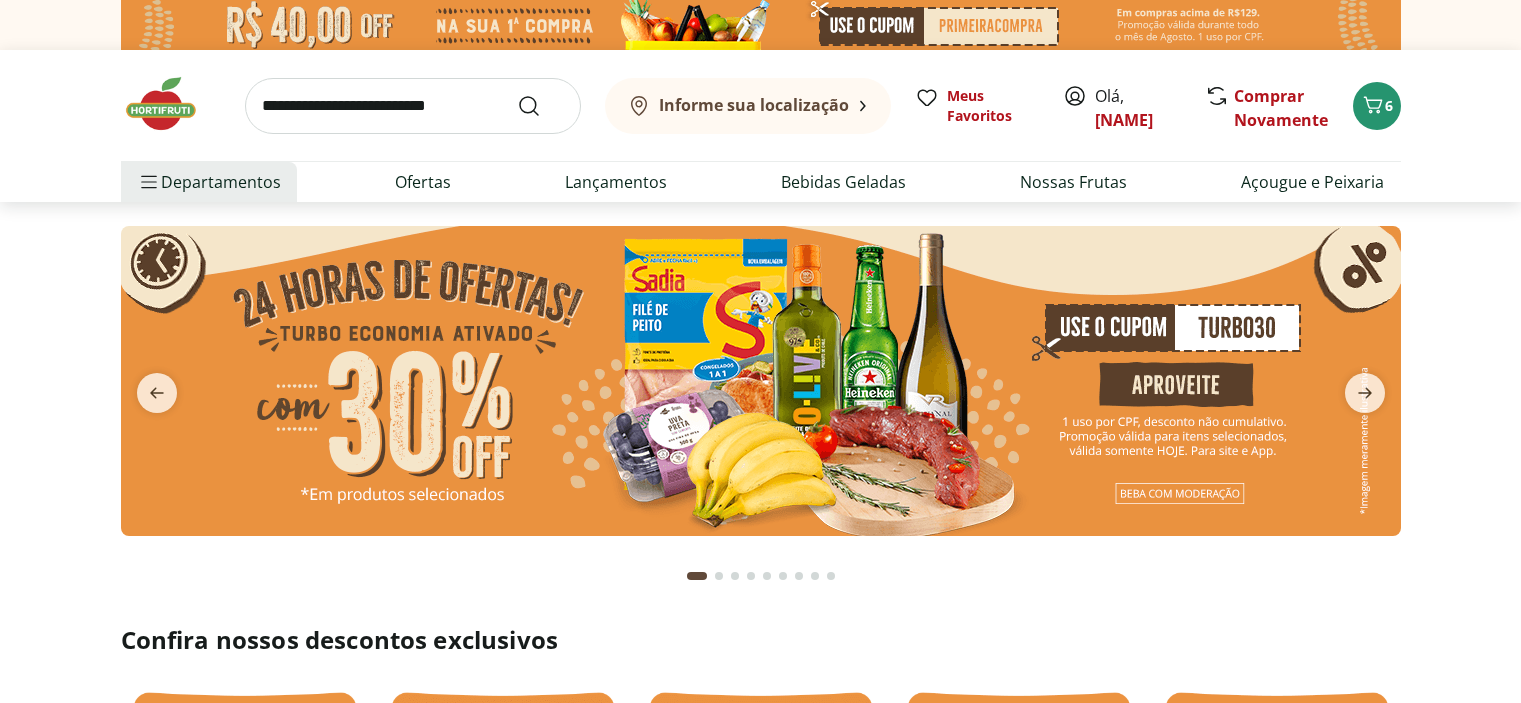 scroll, scrollTop: 0, scrollLeft: 0, axis: both 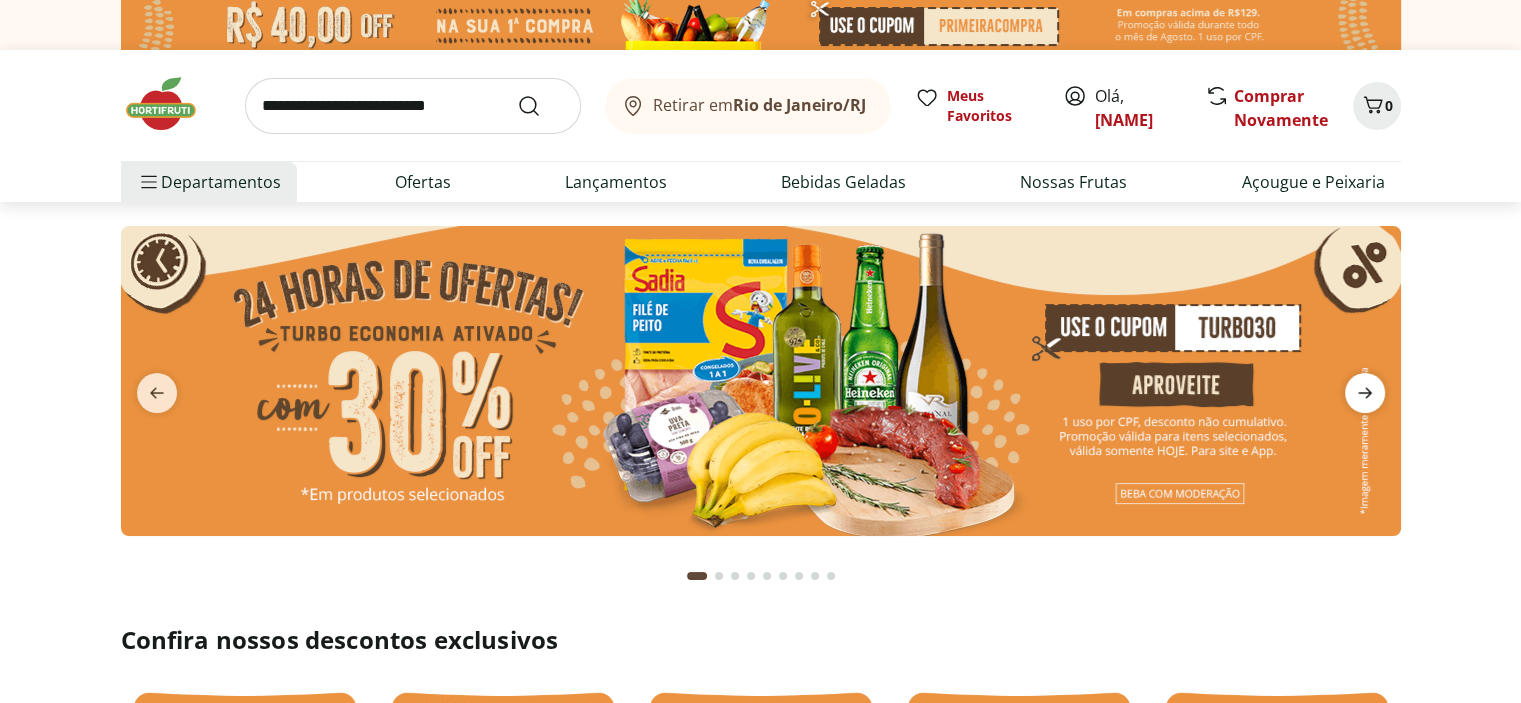 click 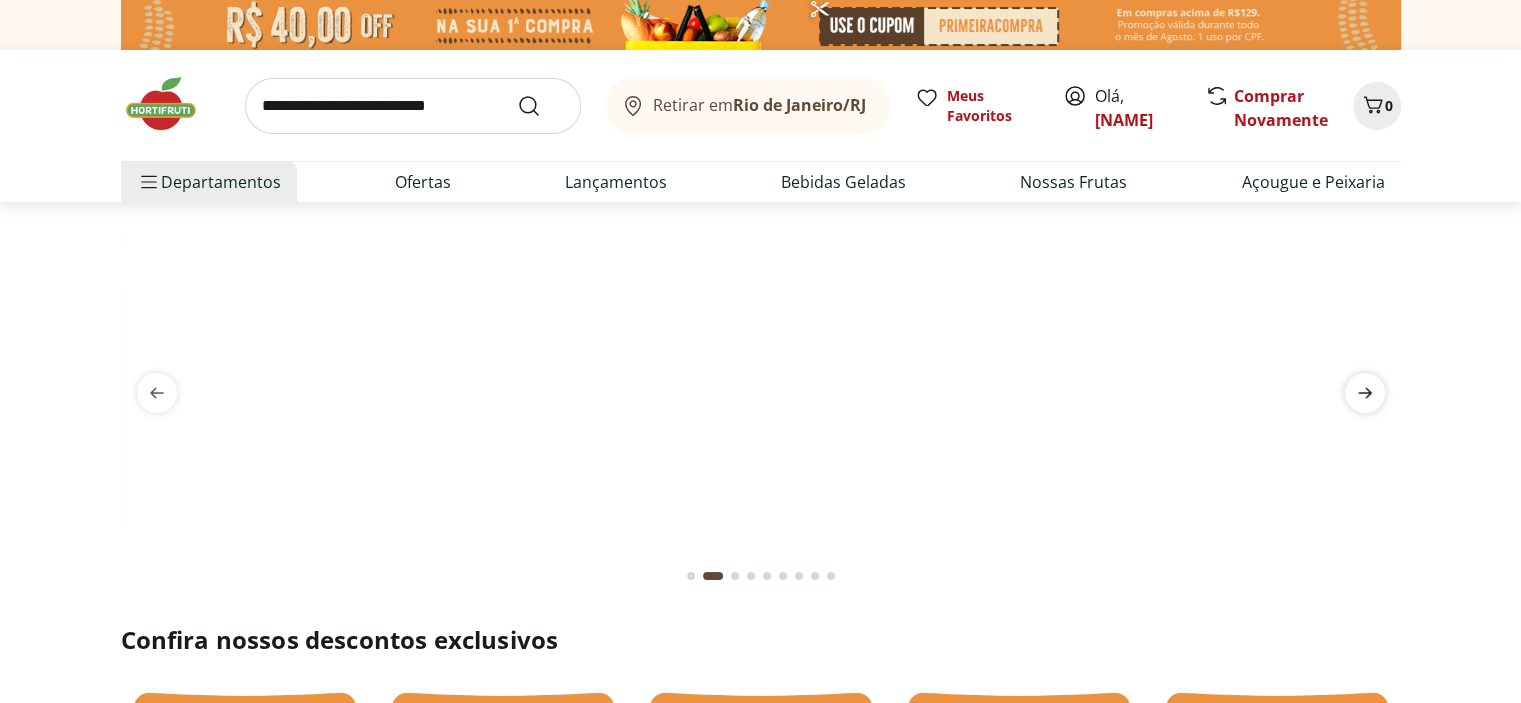 click 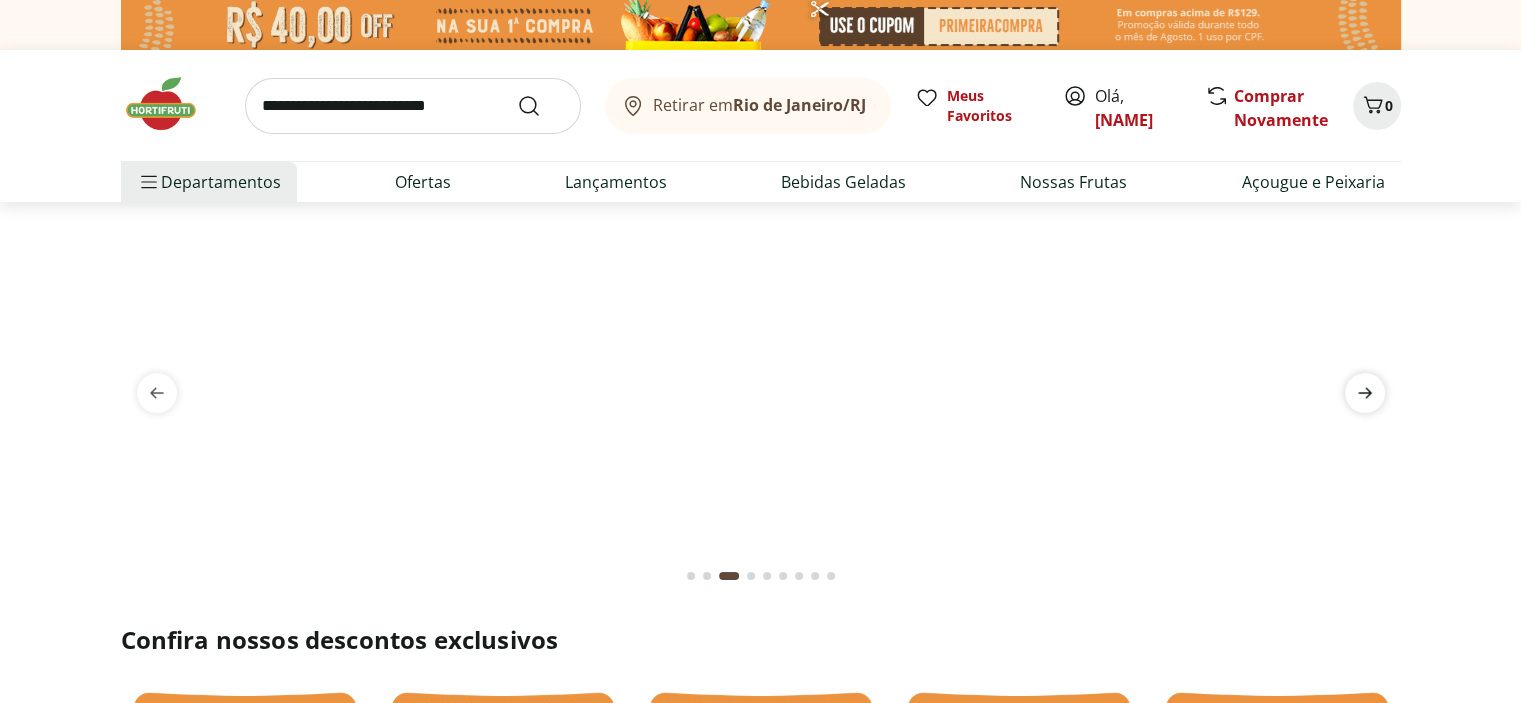 click 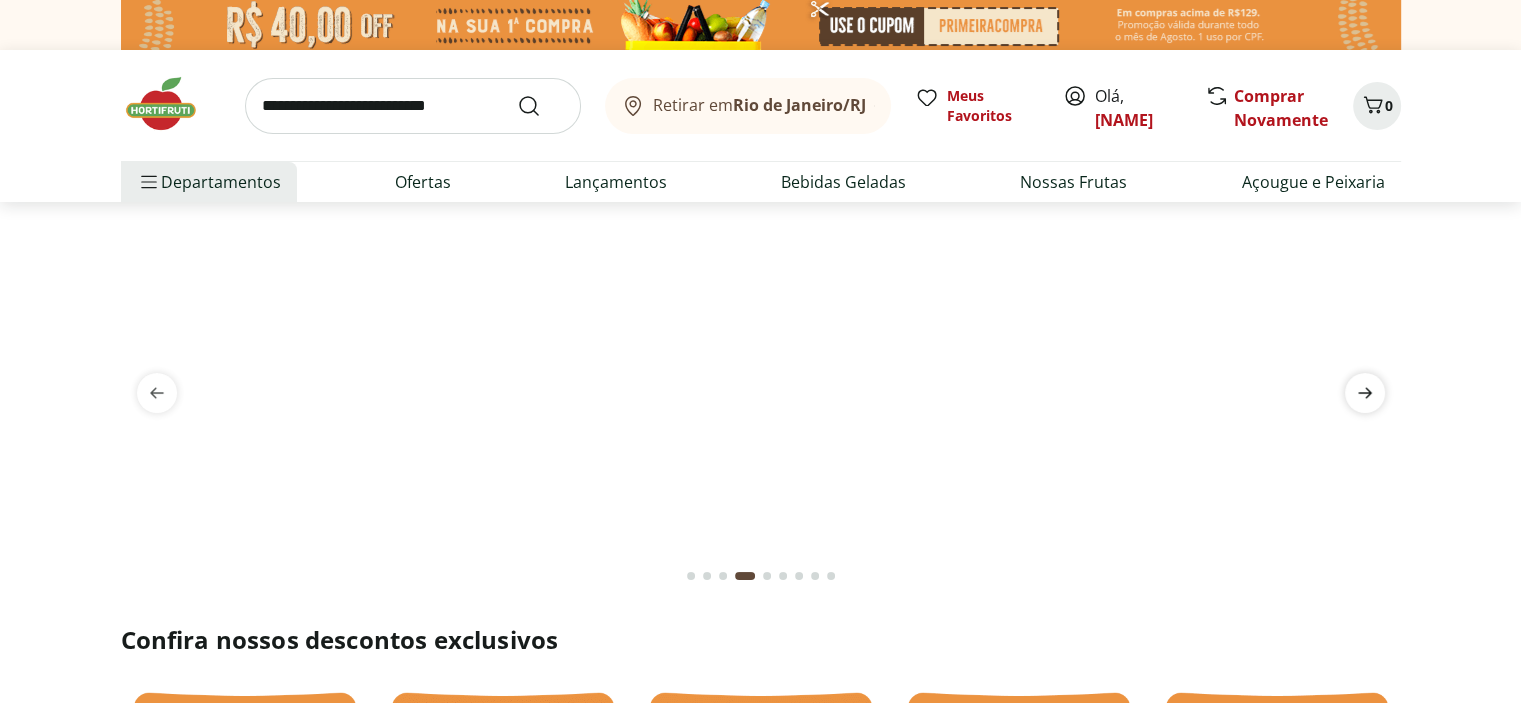 click 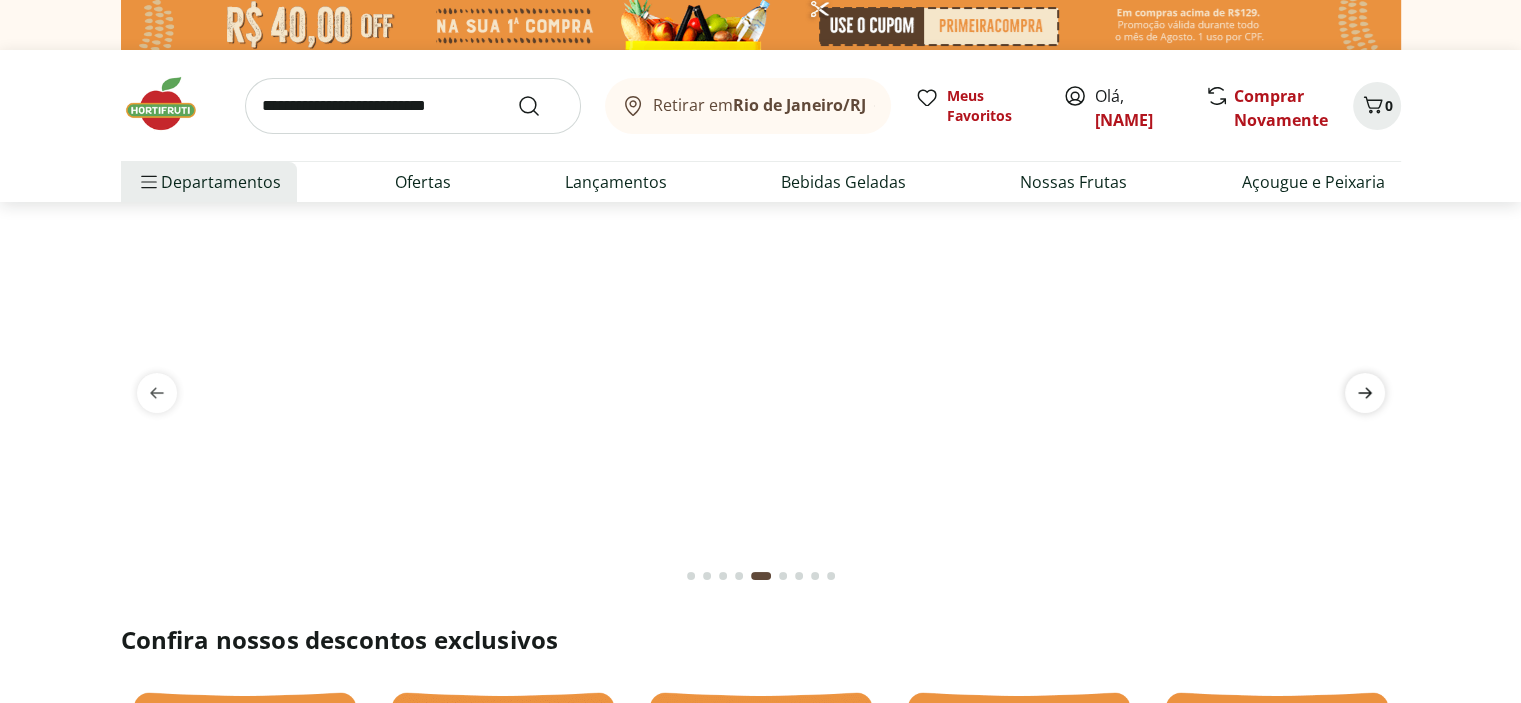 click 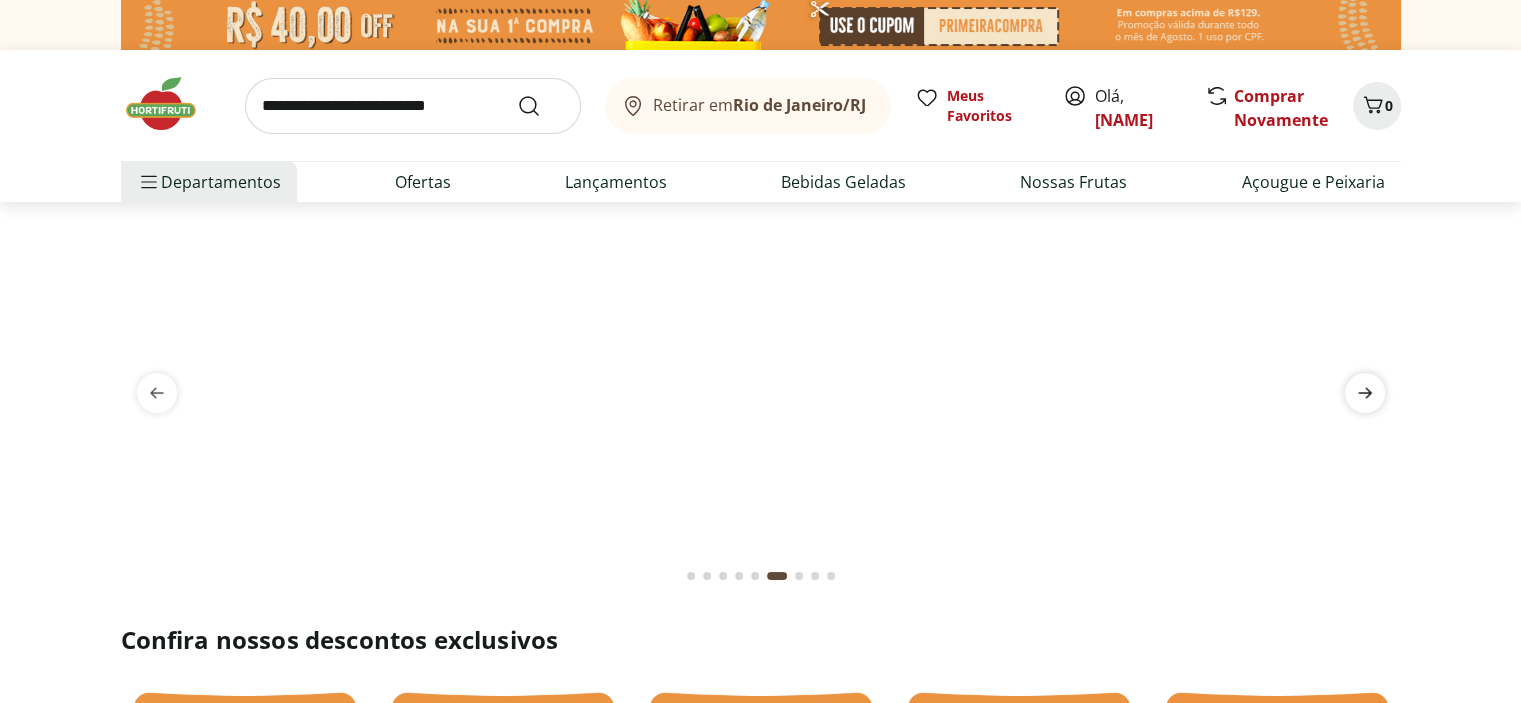 click 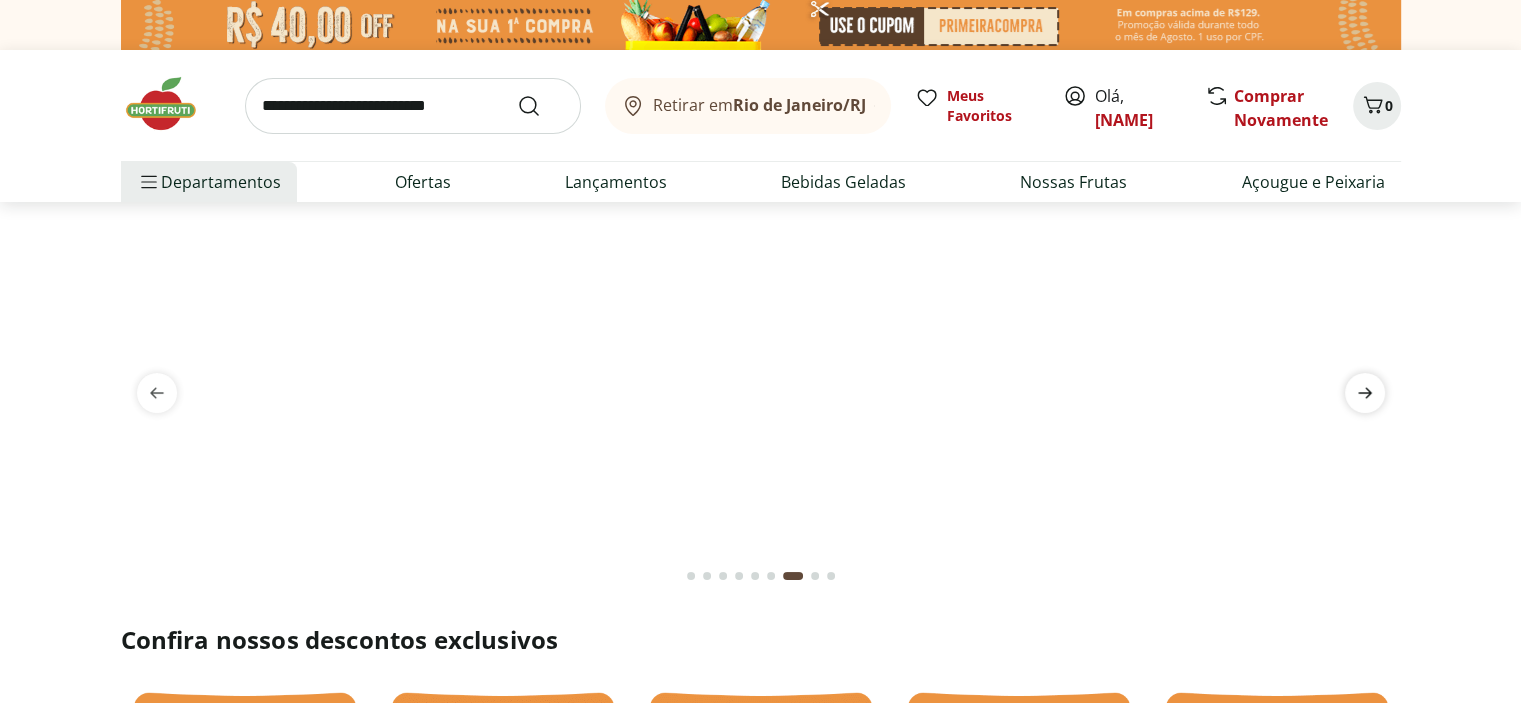 click 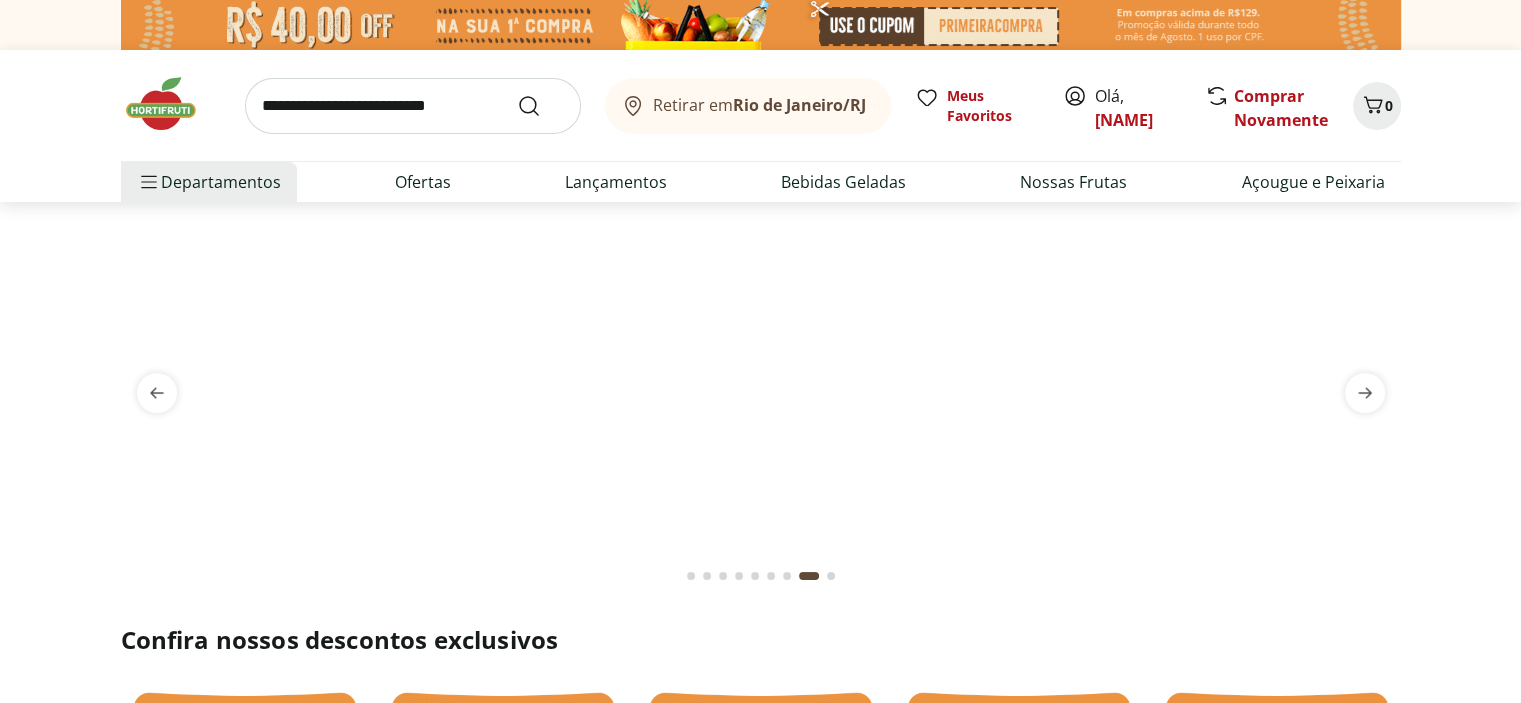 scroll, scrollTop: 615, scrollLeft: 0, axis: vertical 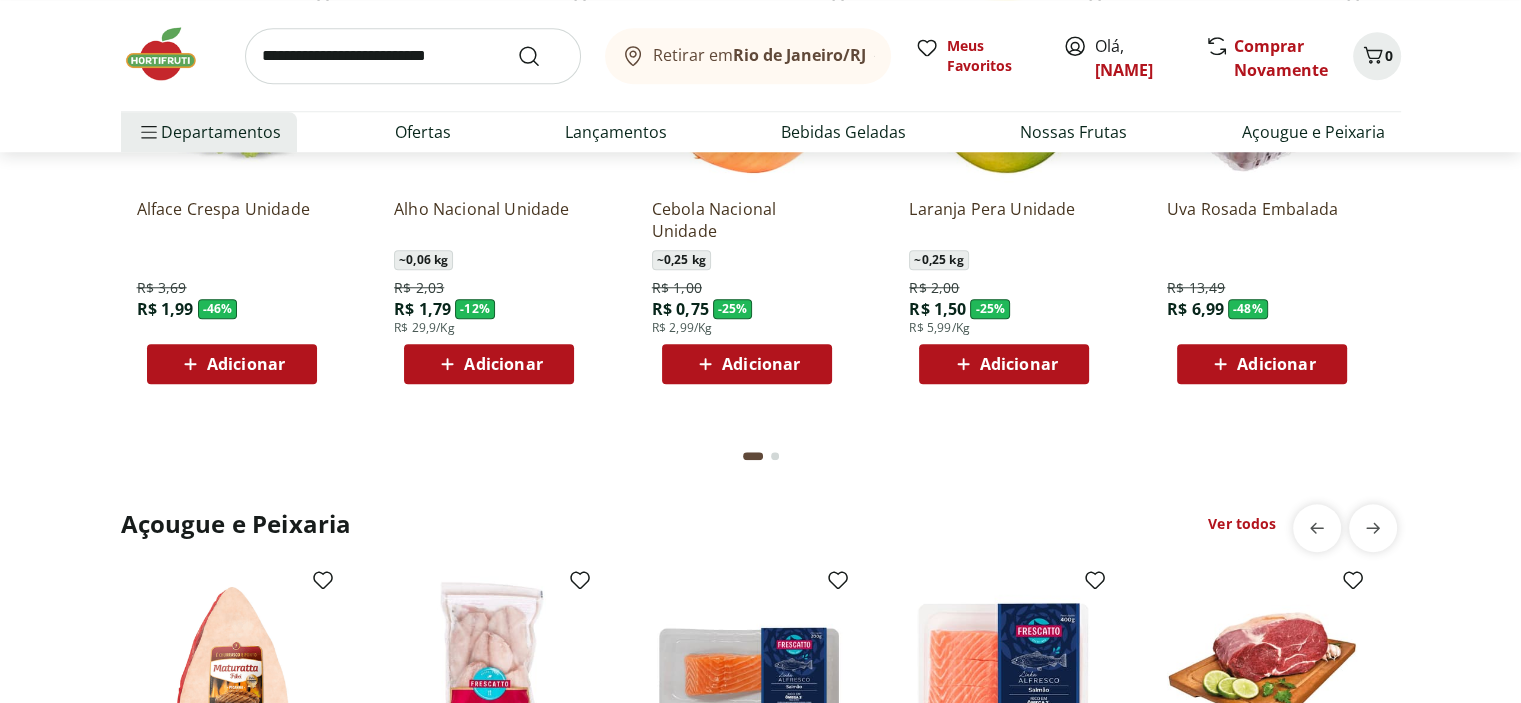 click at bounding box center [775, 456] 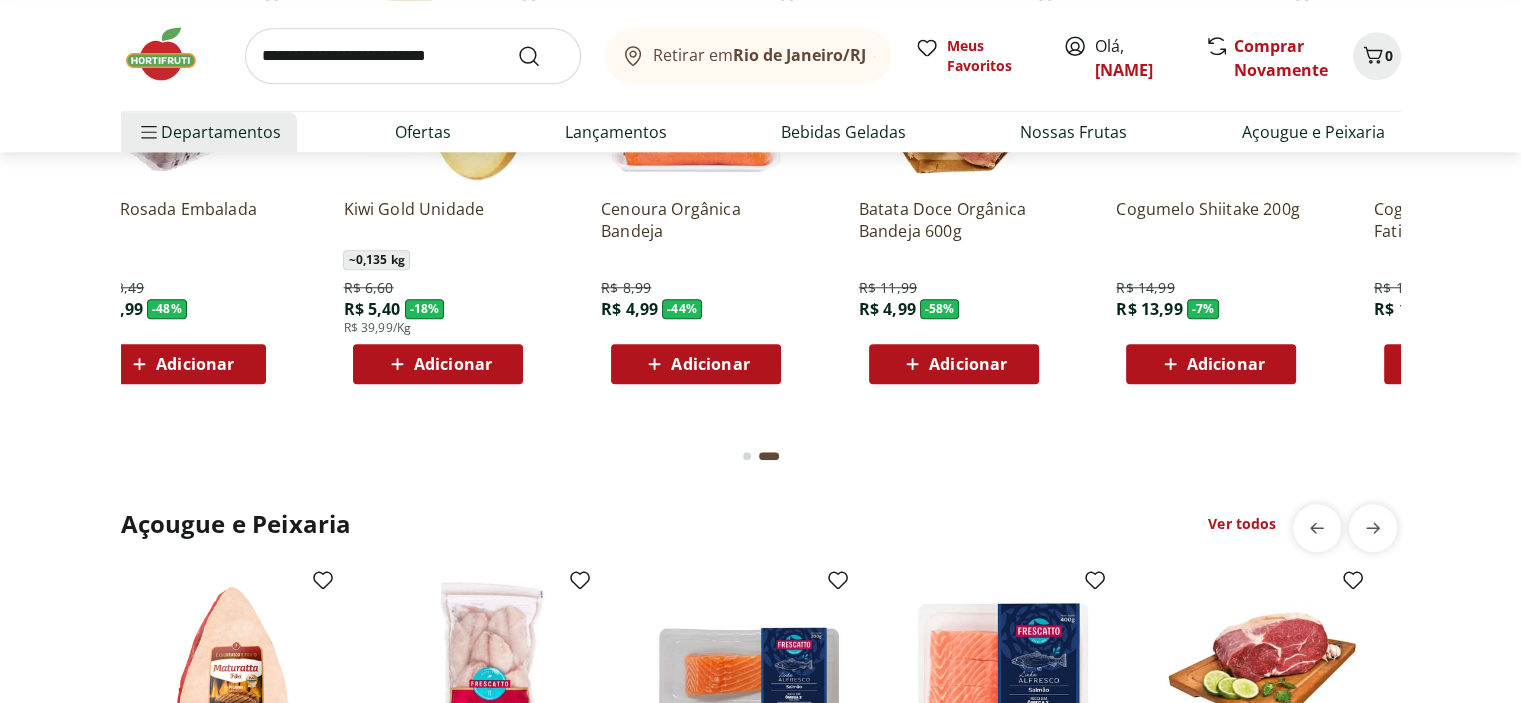 scroll, scrollTop: 0, scrollLeft: 1288, axis: horizontal 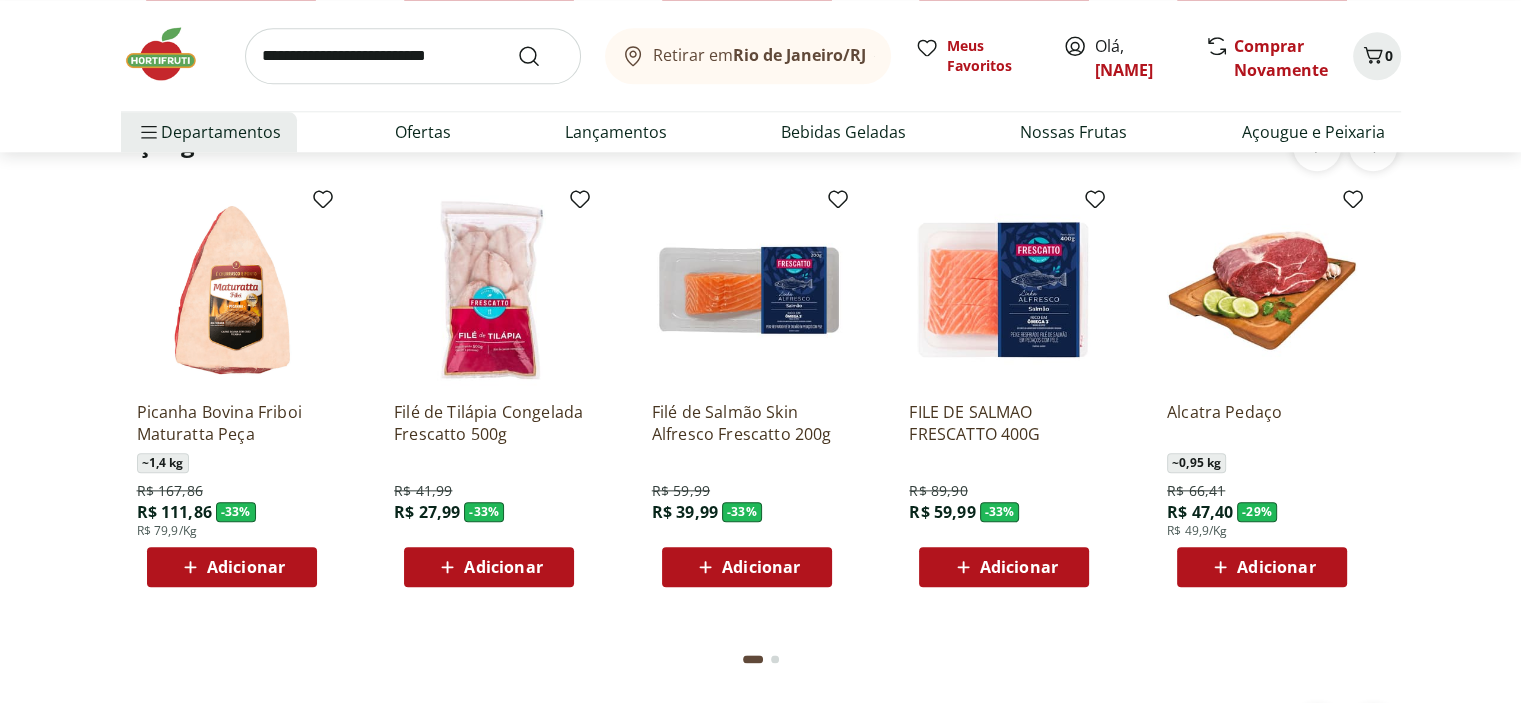 click at bounding box center [775, 659] 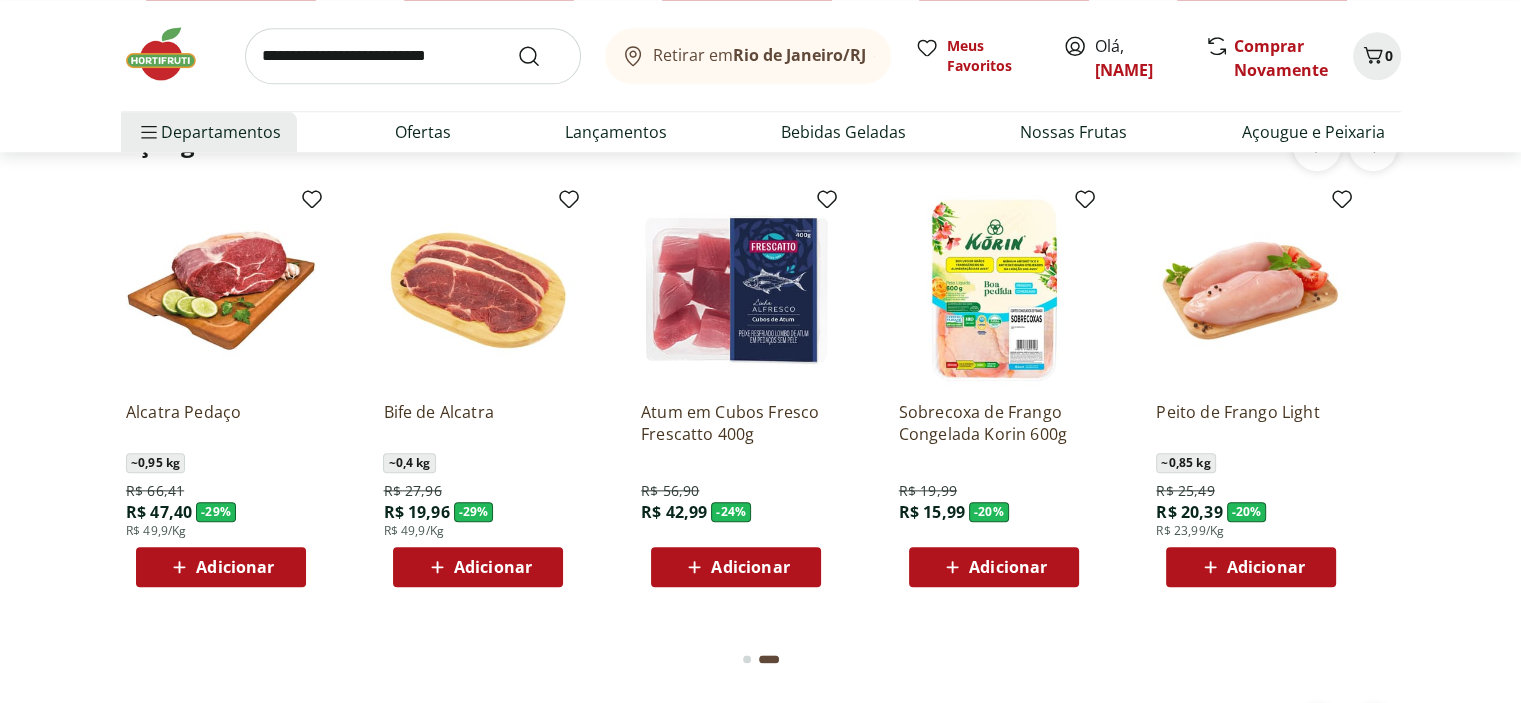 scroll, scrollTop: 0, scrollLeft: 1288, axis: horizontal 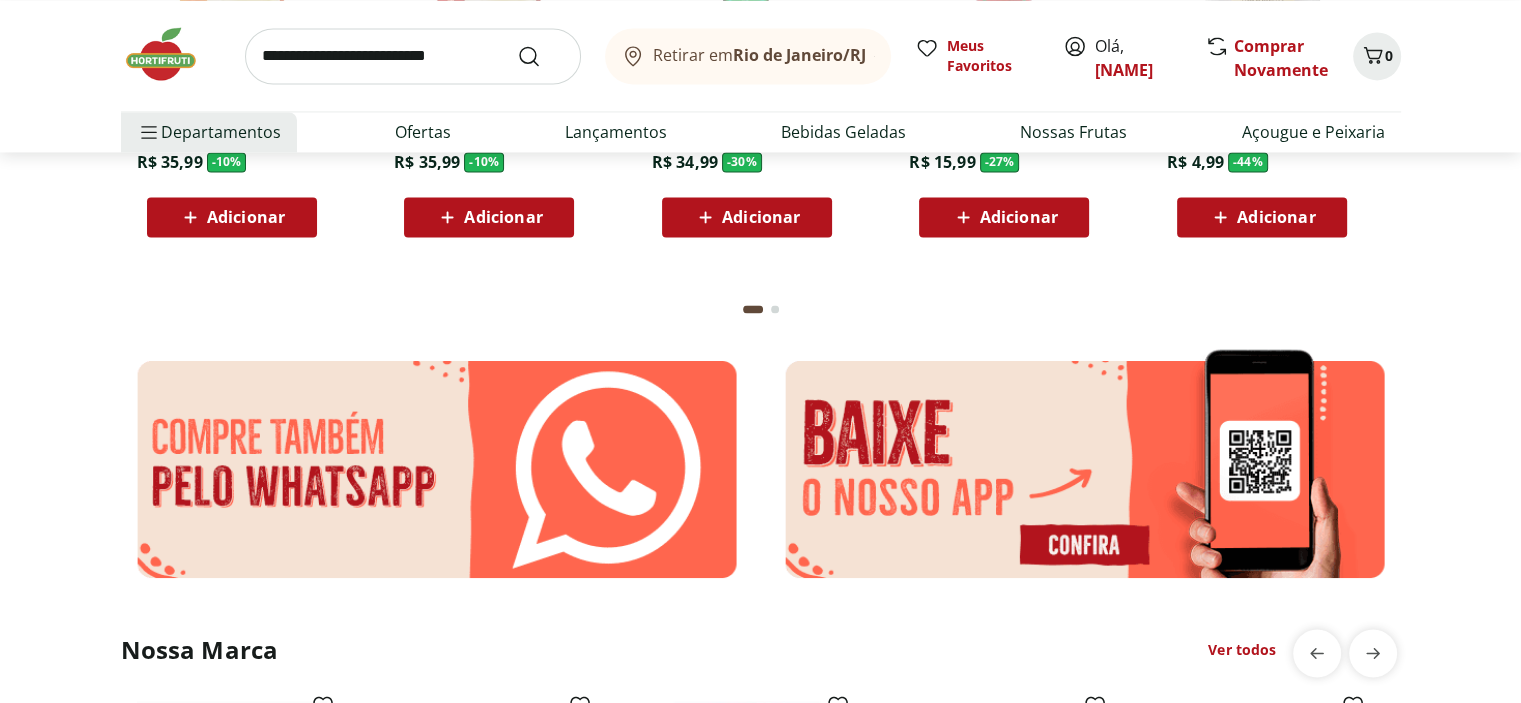 click on "Abasteça sua Despensa Ver todos Café 3 Corações Tradicional Almofada 500g R$ 39,99 R$ 35,99 - 10 % Adicionar Café 3 Corações Extra Forte Almofada 500g R$ 39,99 R$ 35,99 - 10 % Adicionar Azeite de Oliva Andorinha Extra Virgem 500ml R$ 49,99 R$ 34,99 - 30 % Adicionar Passata Rustica Canpez 680g R$ 21,99 R$ 15,99 - 27 % Adicionar Tapioca Natural da Terra 500g R$ 8,99 R$ 4,99 - 44 % Adicionar Doce de Leite Pastoso Reserva de Minas 400g R$ 13,99 R$ 10,99 - 21 % Adicionar Palmito de Pupunha Inteiro Natural da Terra 270g R$ 34,99 R$ 25,99 - 26 % Adicionar Café Premium Torrado e Moído Bravo 500g R$ 39,99 R$ 35,99 - 10 % Adicionar Suco de Maça 100% Integral Tial 1L R$ 14,99 R$ 11,99 - 20 % Adicionar Suco de Manga 100% Integral Tial 1L R$ 14,99 R$ 11,99 - 20 % Adicionar" at bounding box center (760, 53) 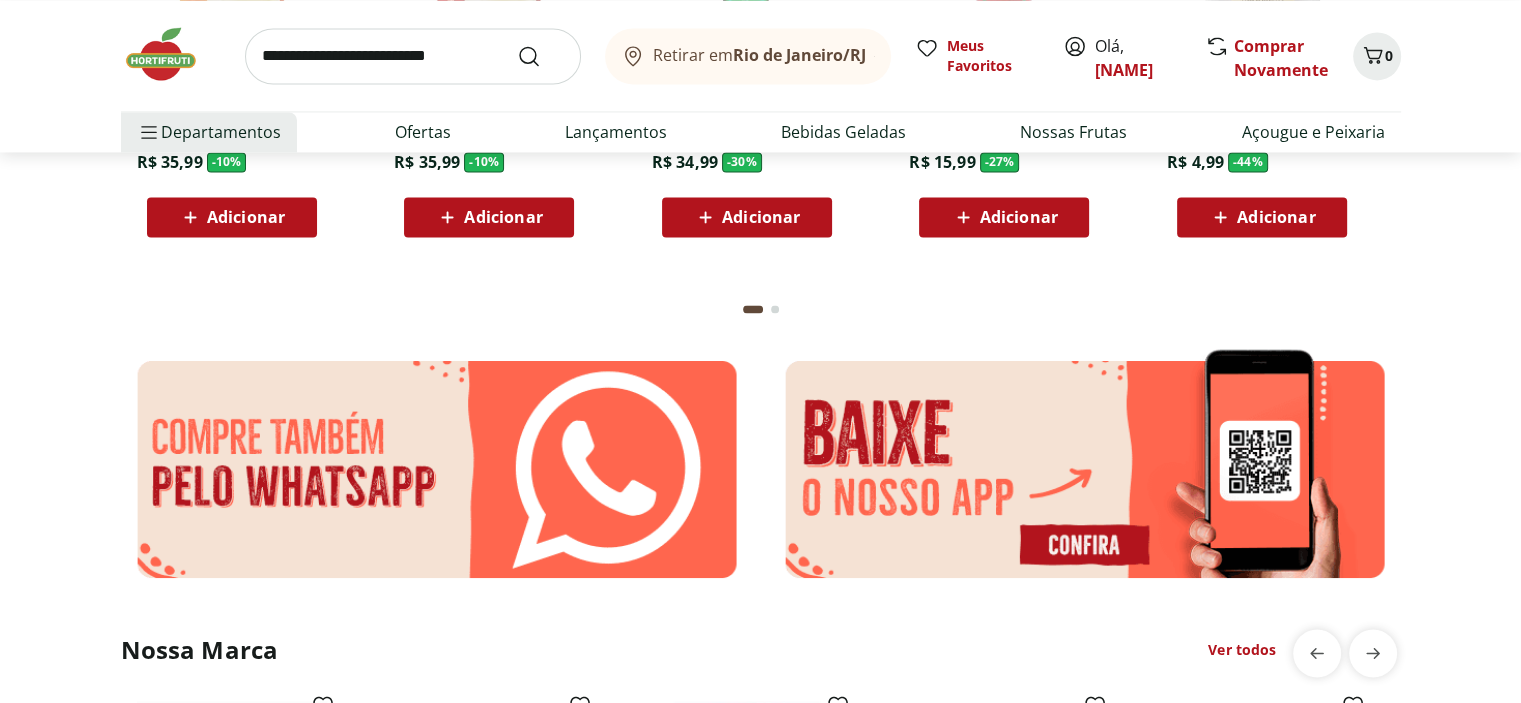 click at bounding box center (775, 309) 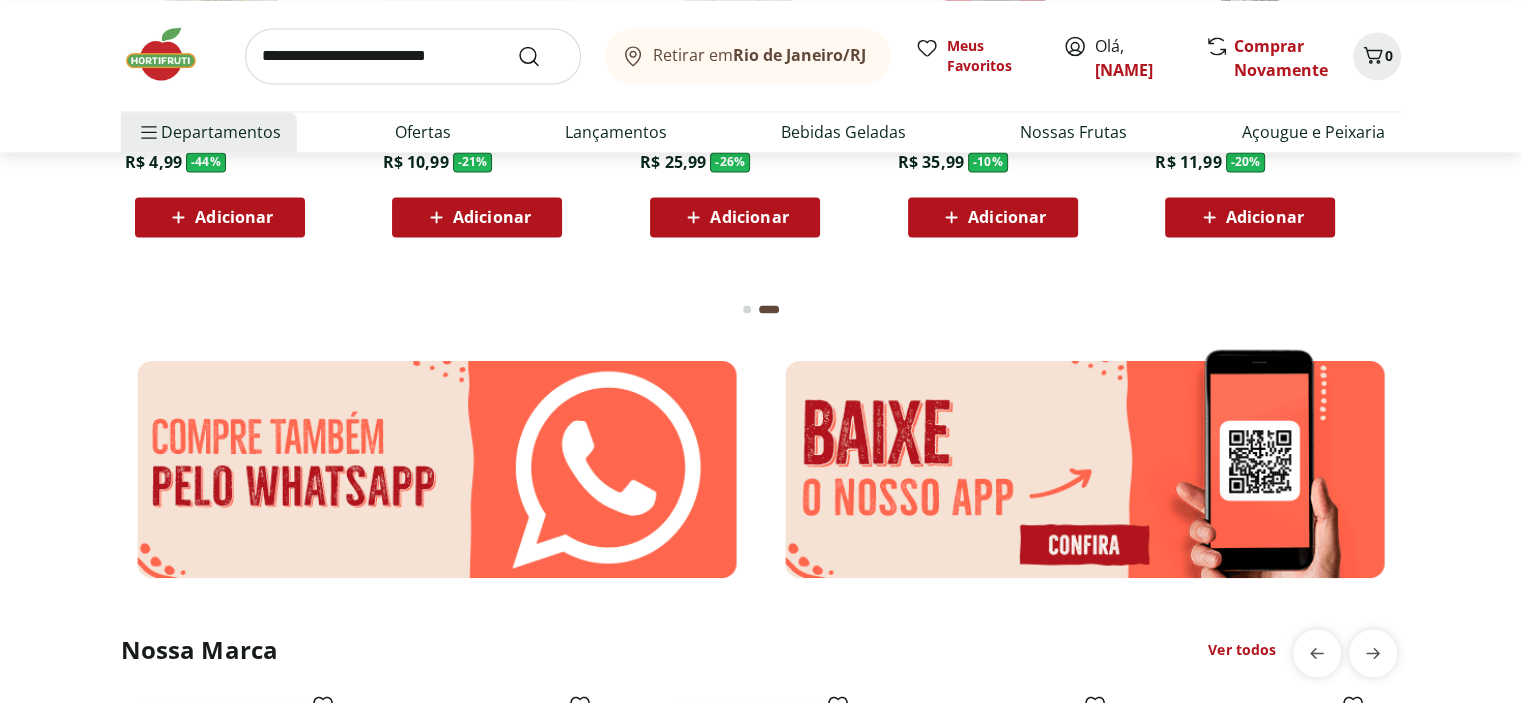 scroll, scrollTop: 0, scrollLeft: 1288, axis: horizontal 